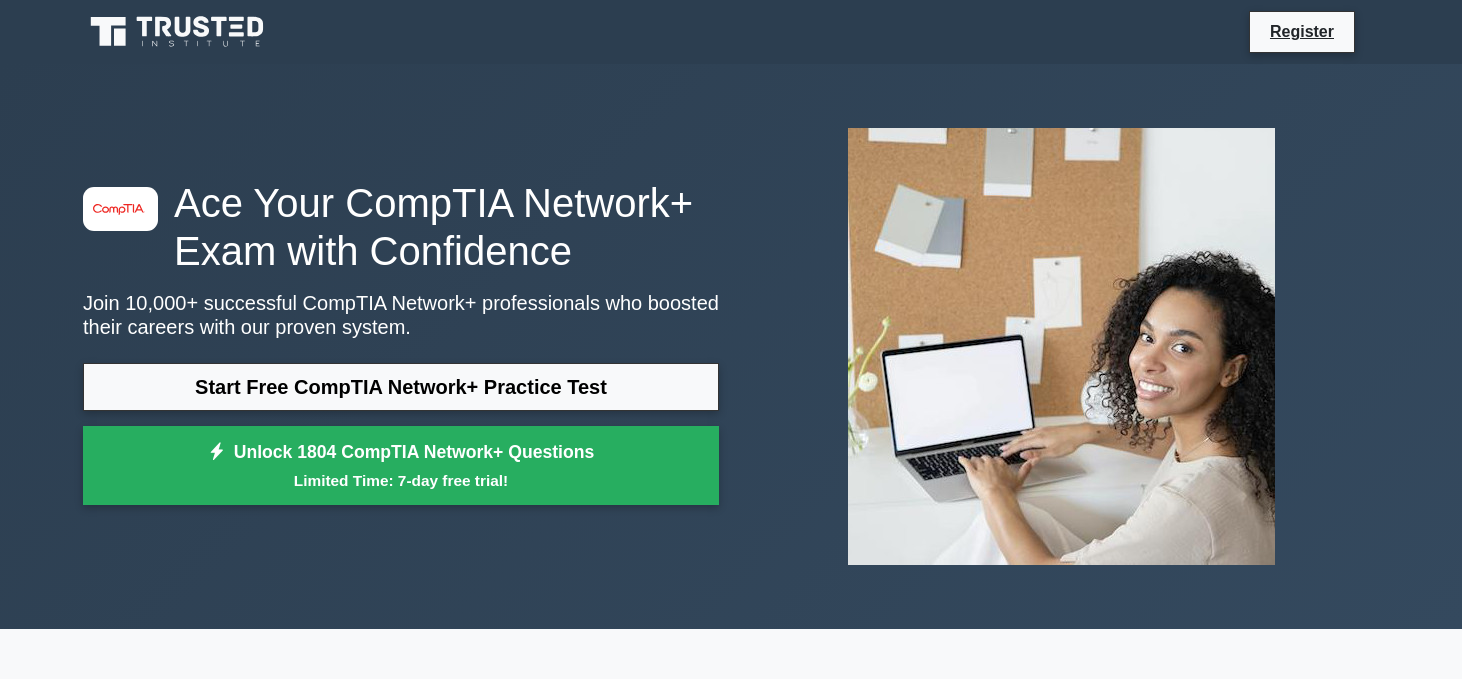 scroll, scrollTop: 0, scrollLeft: 0, axis: both 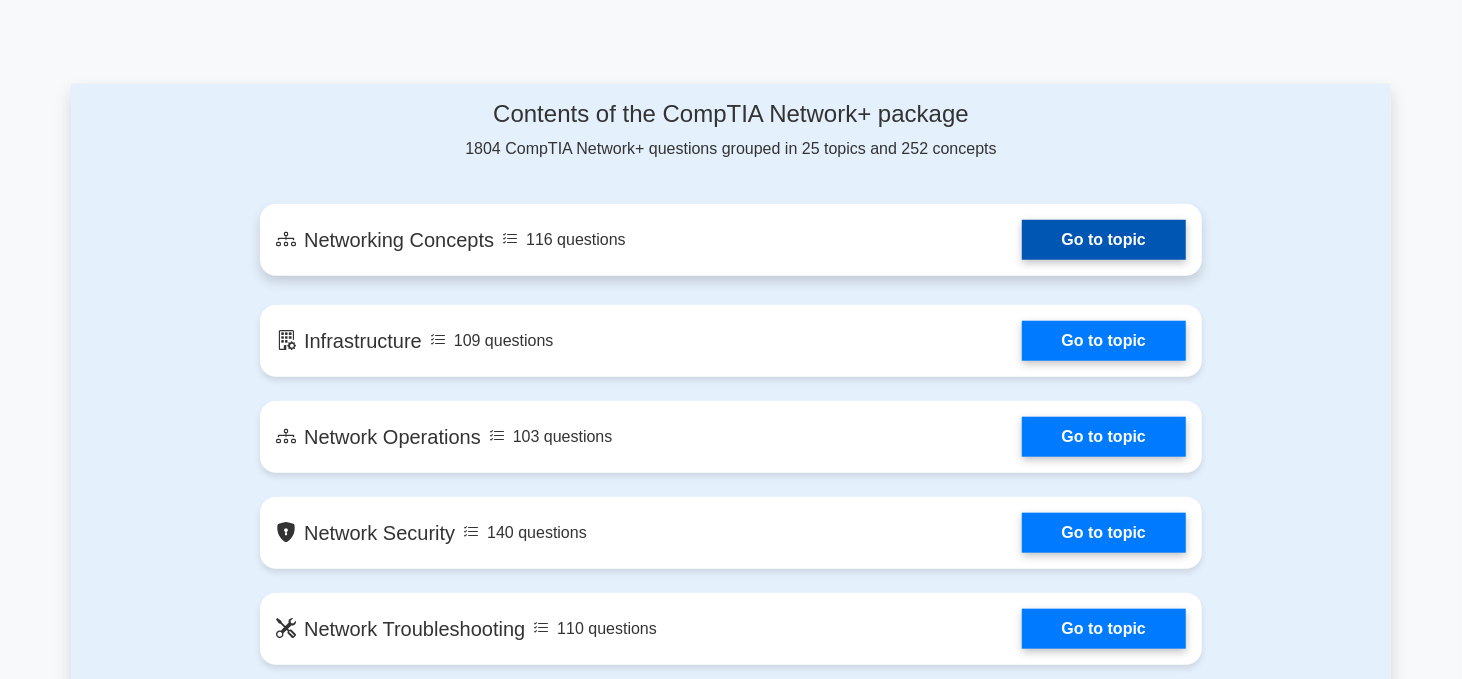 click on "Go to topic" at bounding box center (1104, 240) 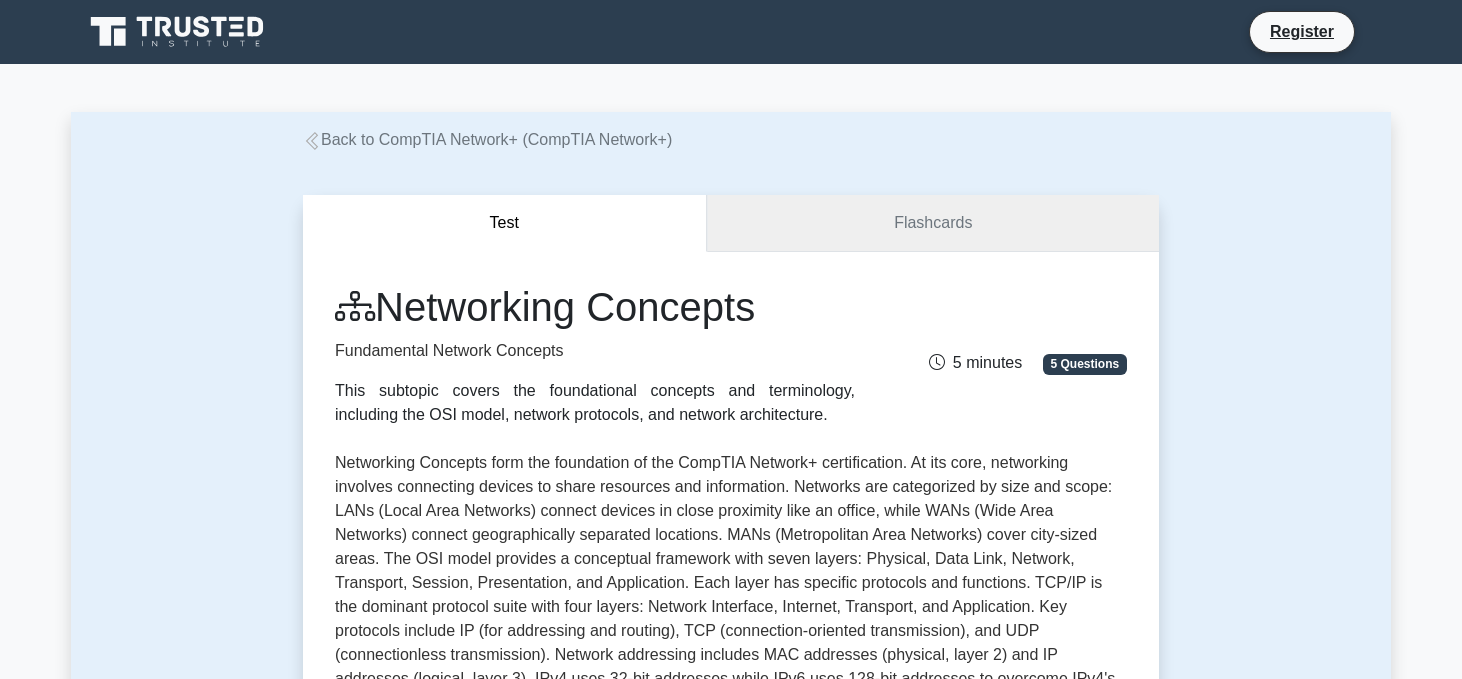 scroll, scrollTop: 0, scrollLeft: 0, axis: both 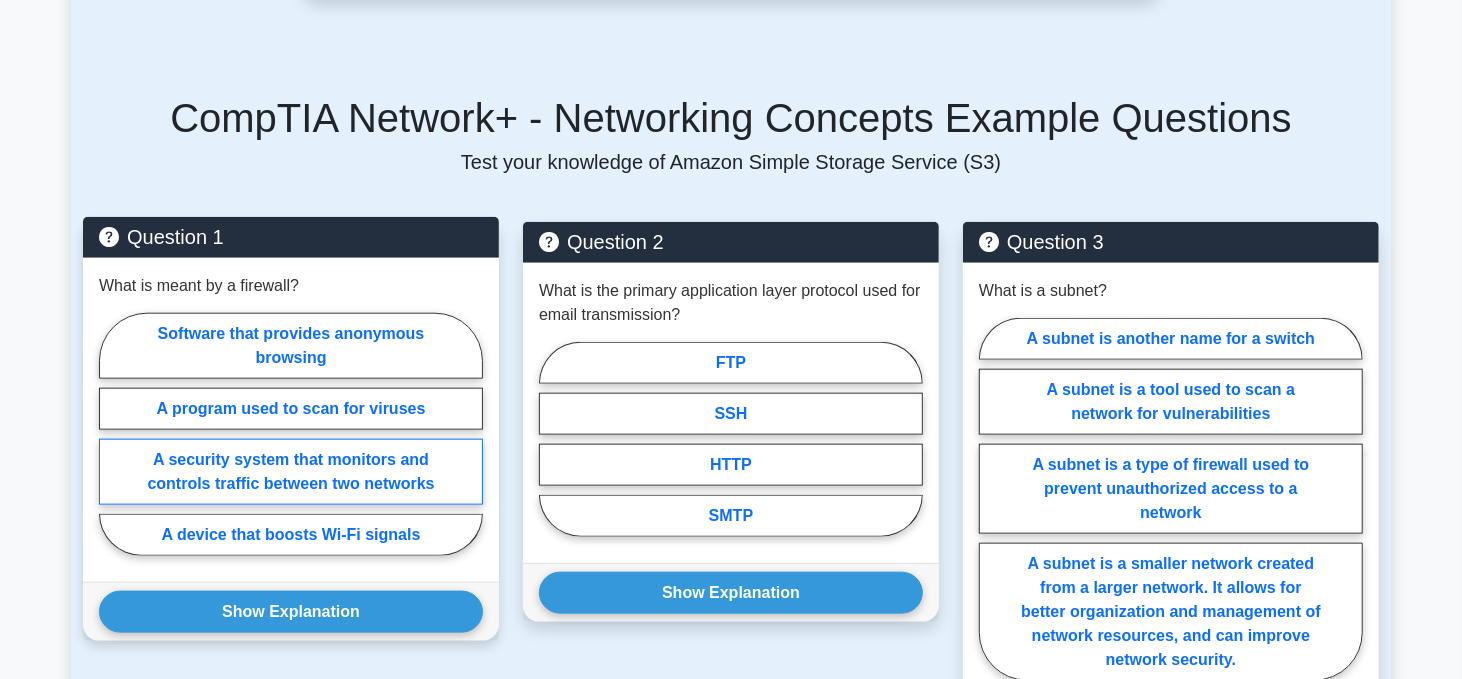 click on "A security system that monitors and controls traffic between two networks" at bounding box center (291, 472) 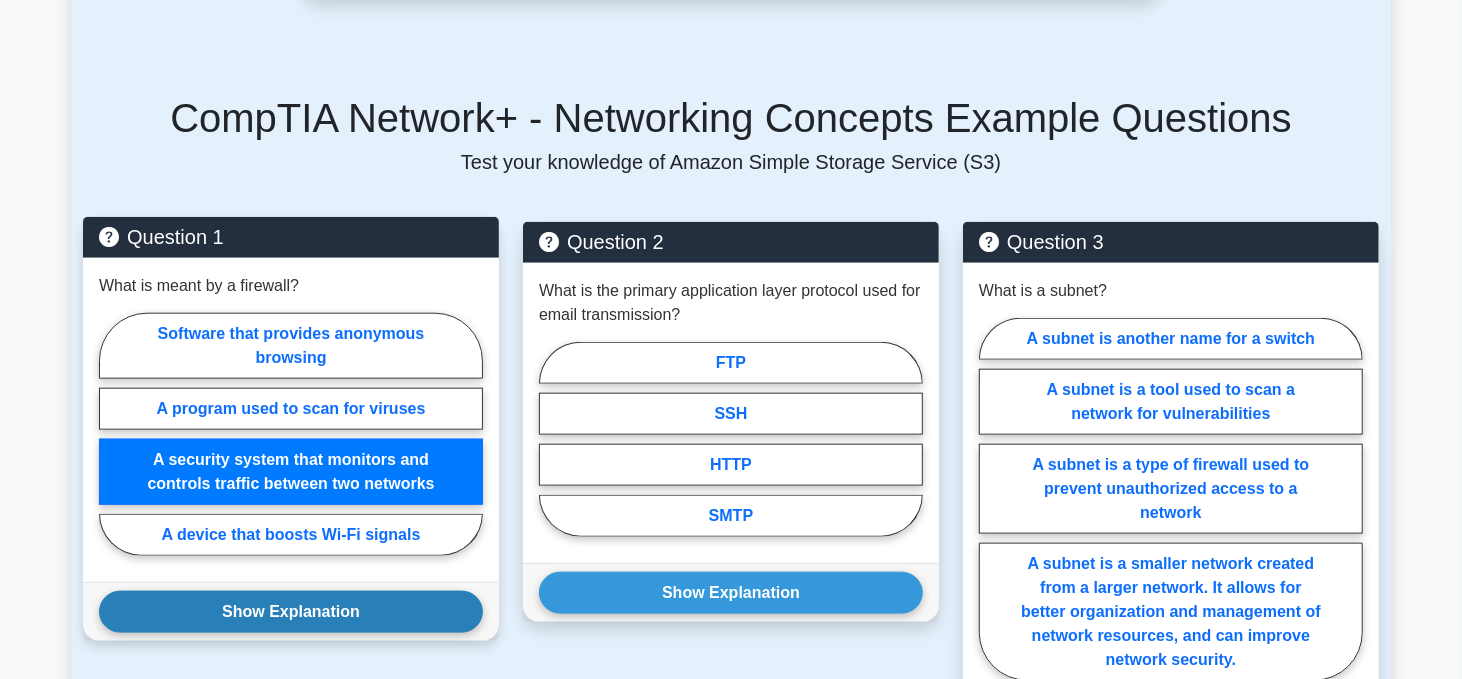 click on "Show Explanation" at bounding box center [291, 612] 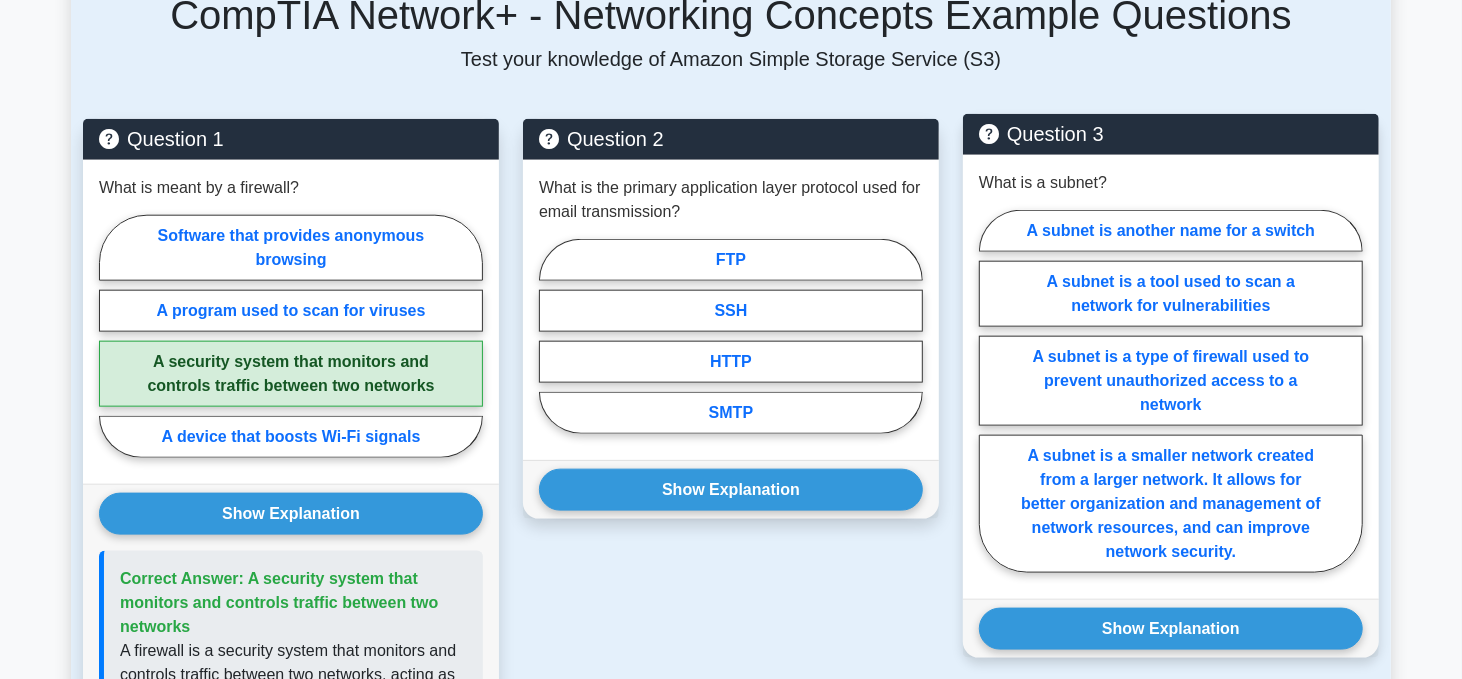 scroll, scrollTop: 1300, scrollLeft: 0, axis: vertical 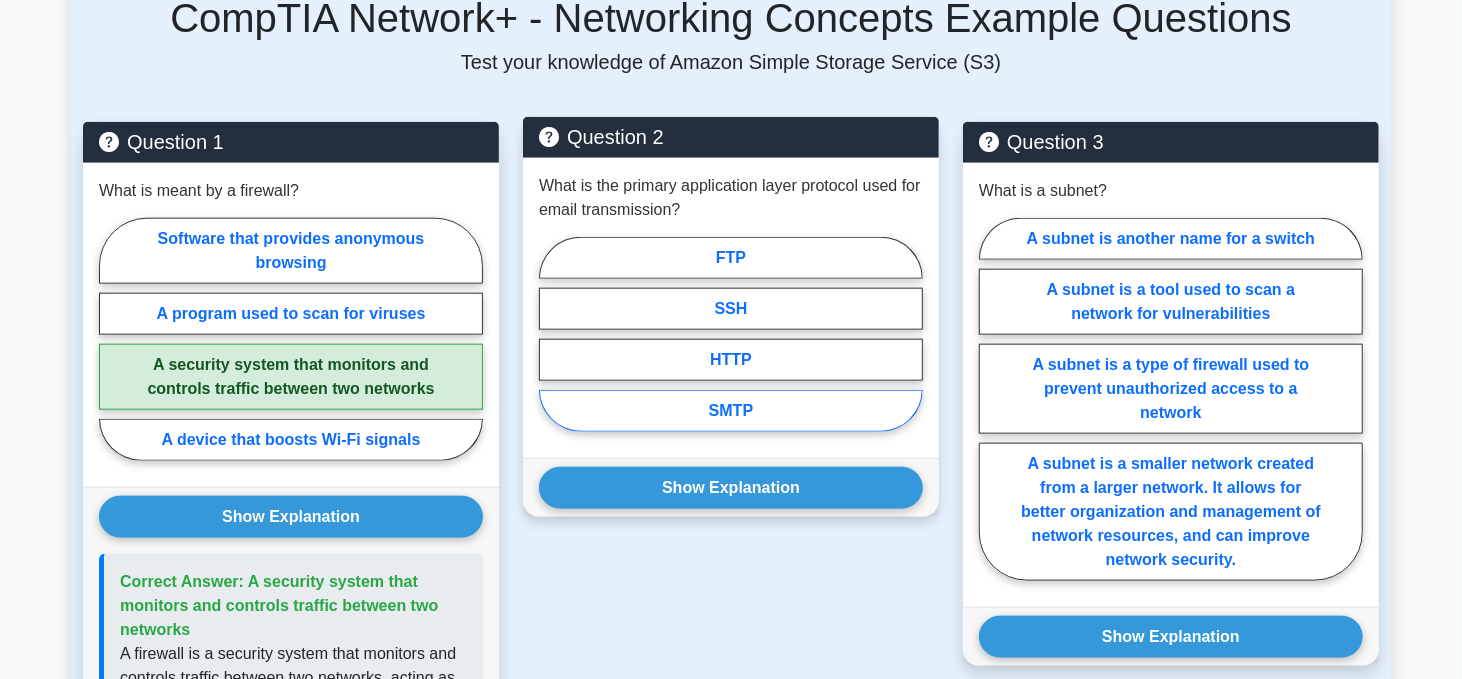 click on "SMTP" at bounding box center [731, 411] 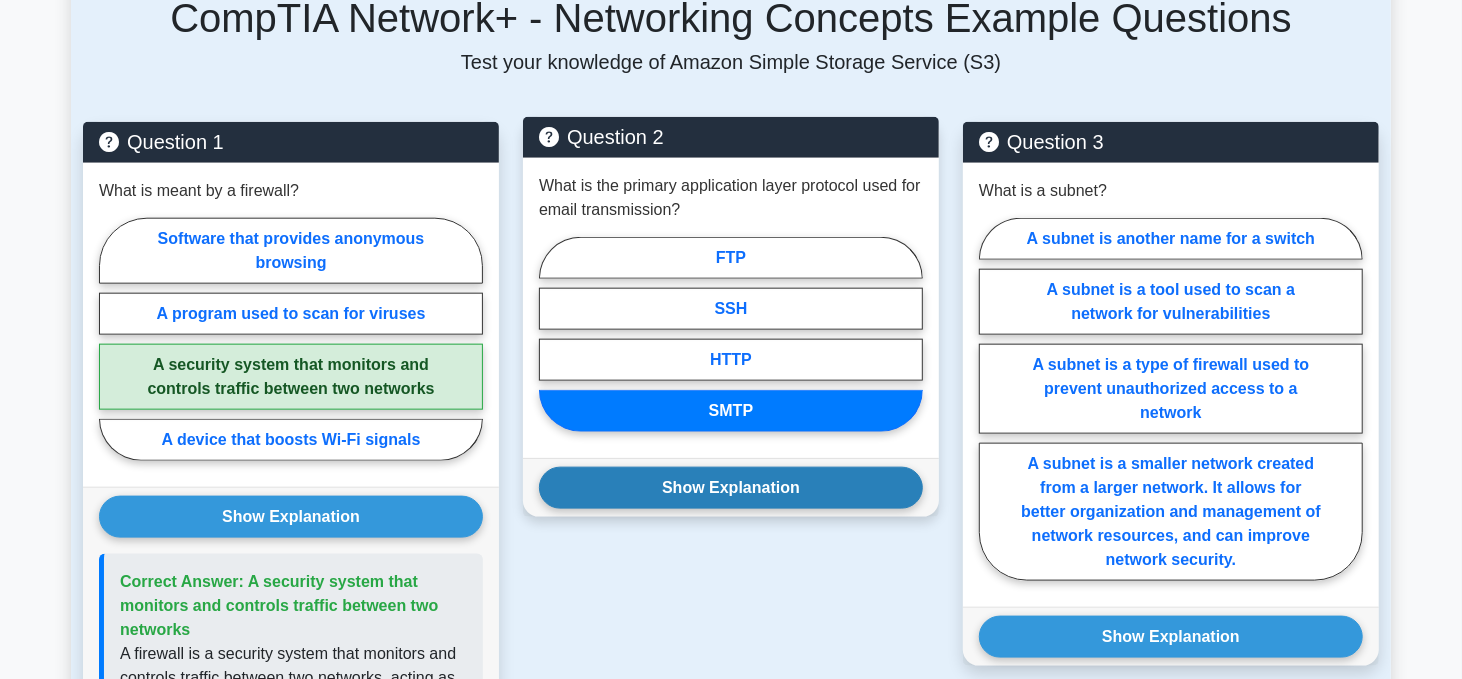 click on "Show Explanation" at bounding box center (291, 517) 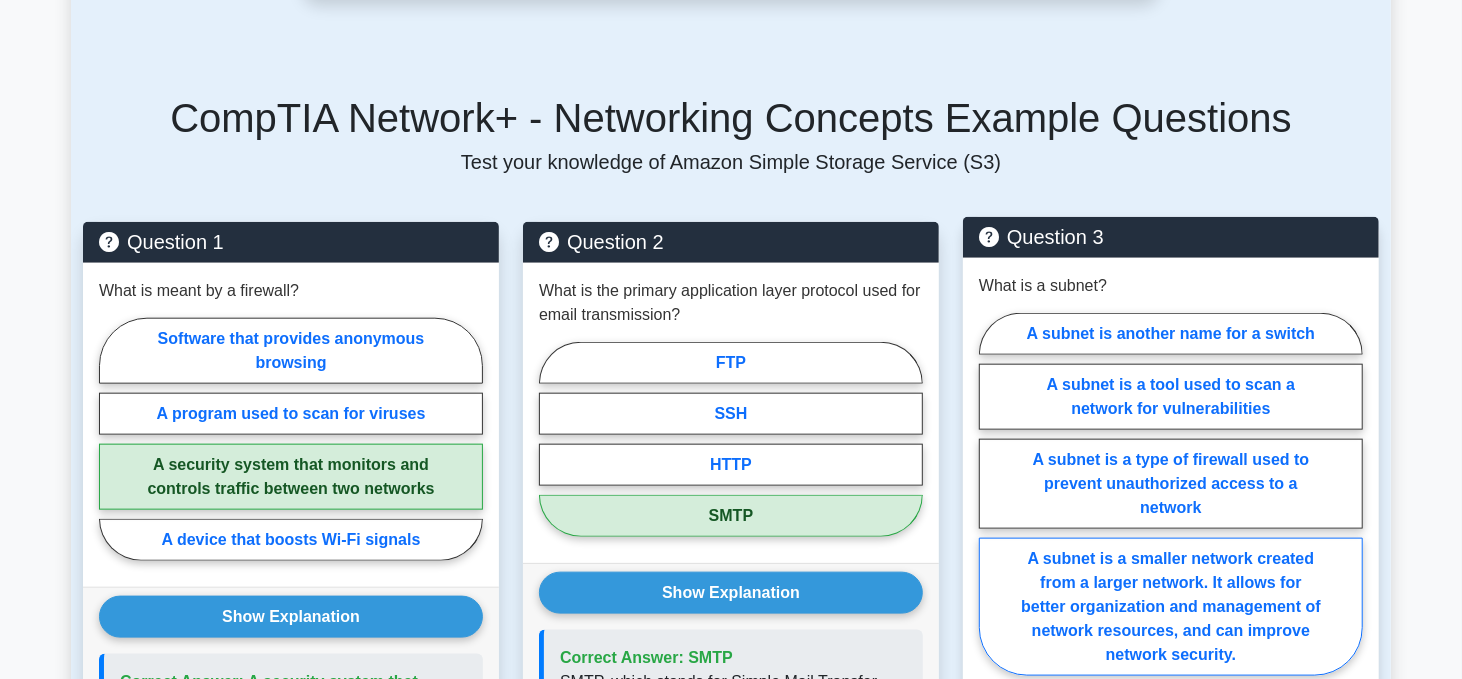 scroll, scrollTop: 1300, scrollLeft: 0, axis: vertical 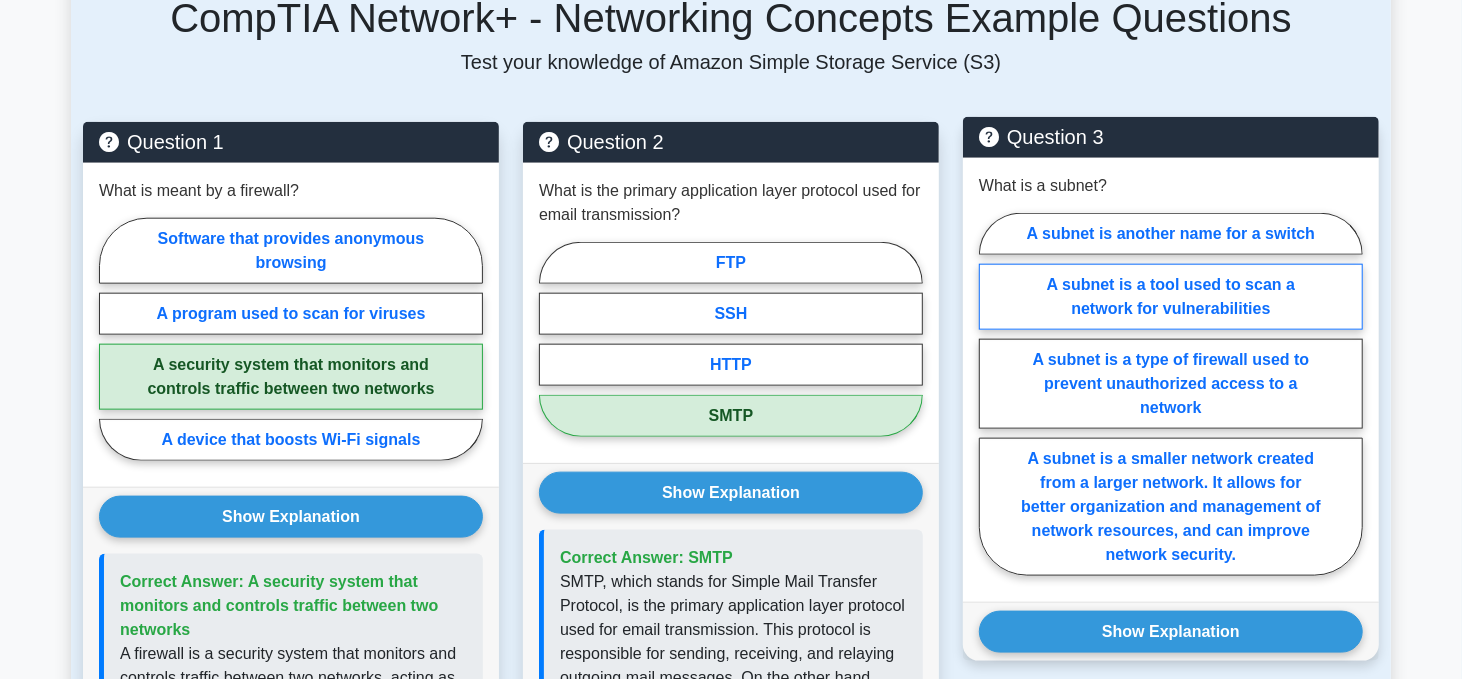 click on "A subnet is a tool used to scan a network for vulnerabilities" at bounding box center (1171, 297) 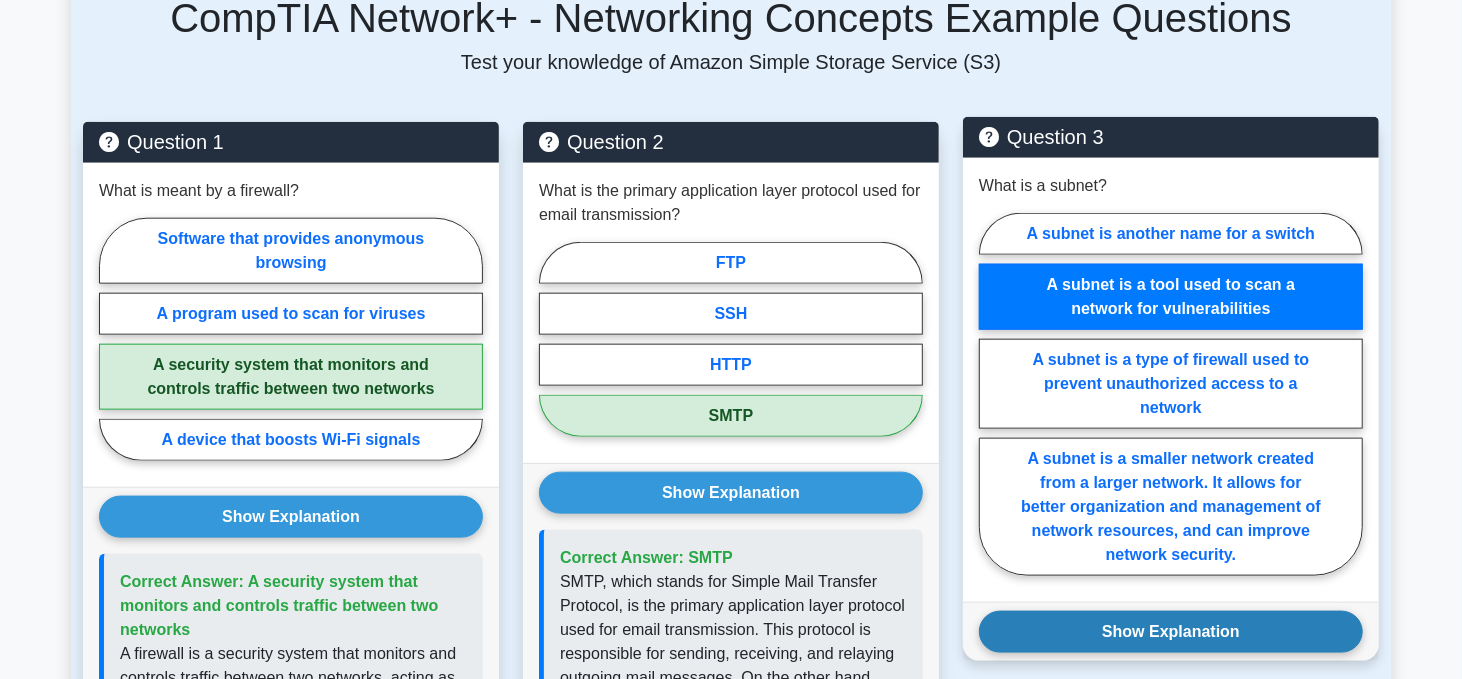 click on "Show Explanation" at bounding box center [291, 517] 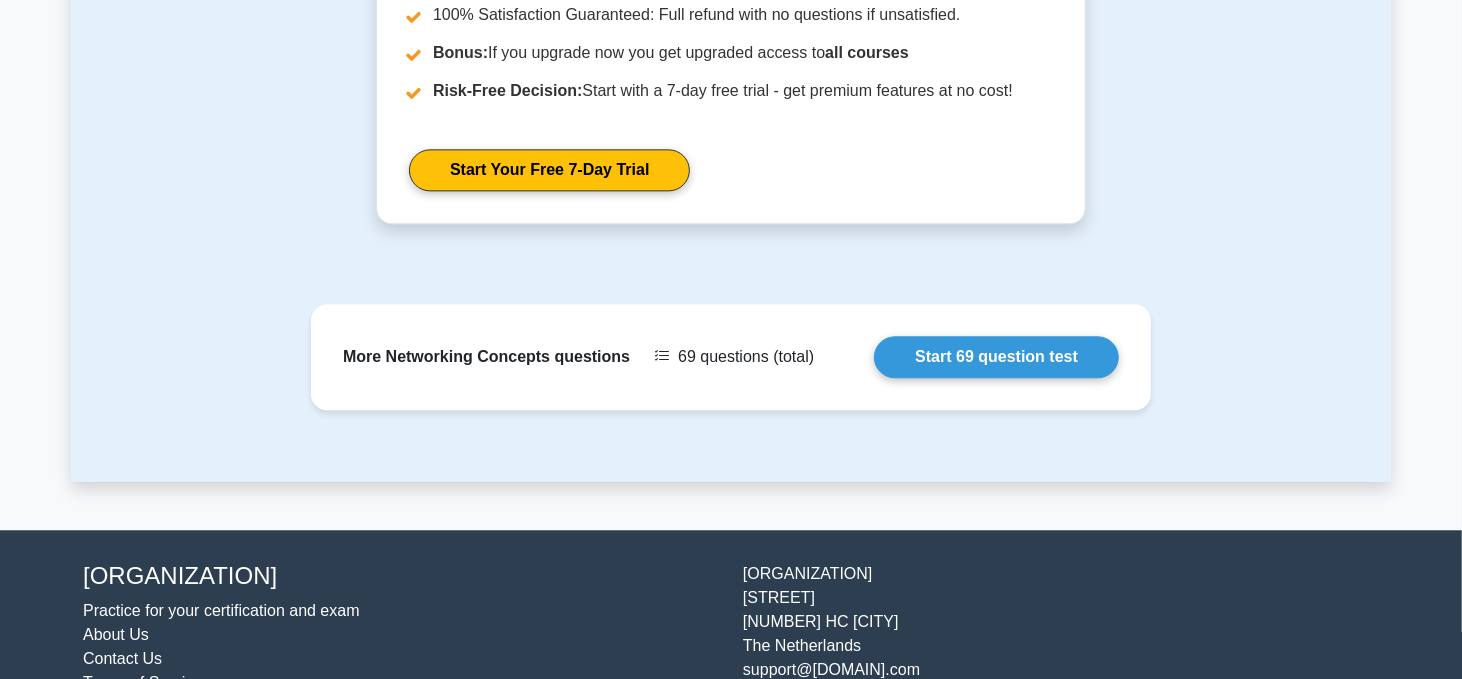 scroll, scrollTop: 2893, scrollLeft: 0, axis: vertical 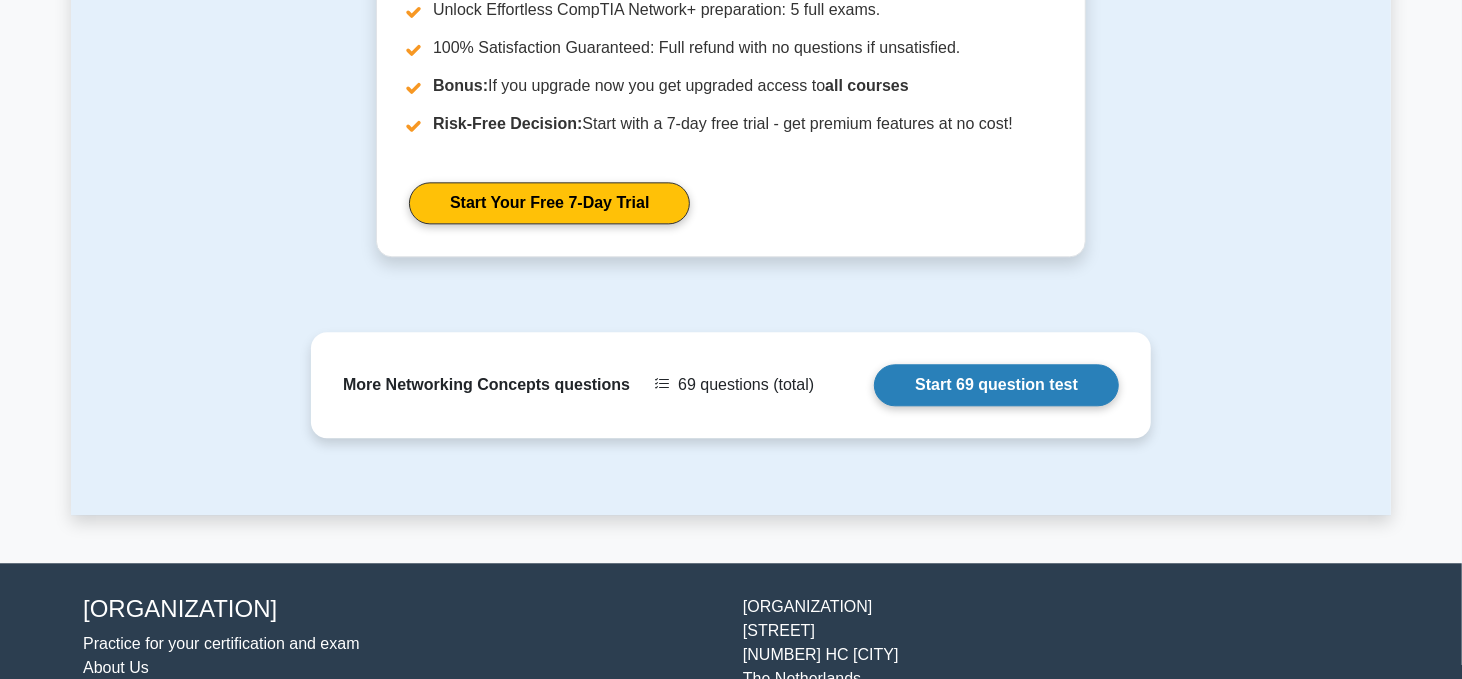 click on "Start 69 question test" at bounding box center [996, 385] 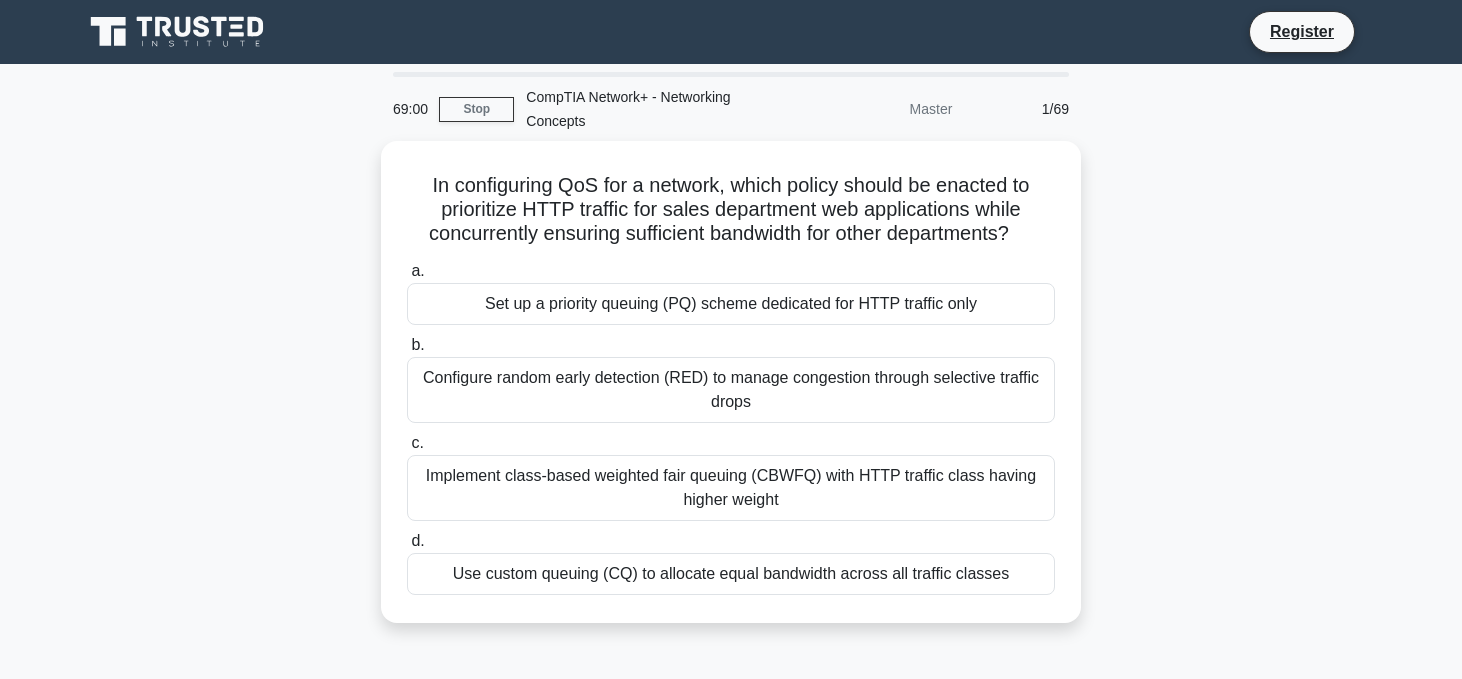 scroll, scrollTop: 0, scrollLeft: 0, axis: both 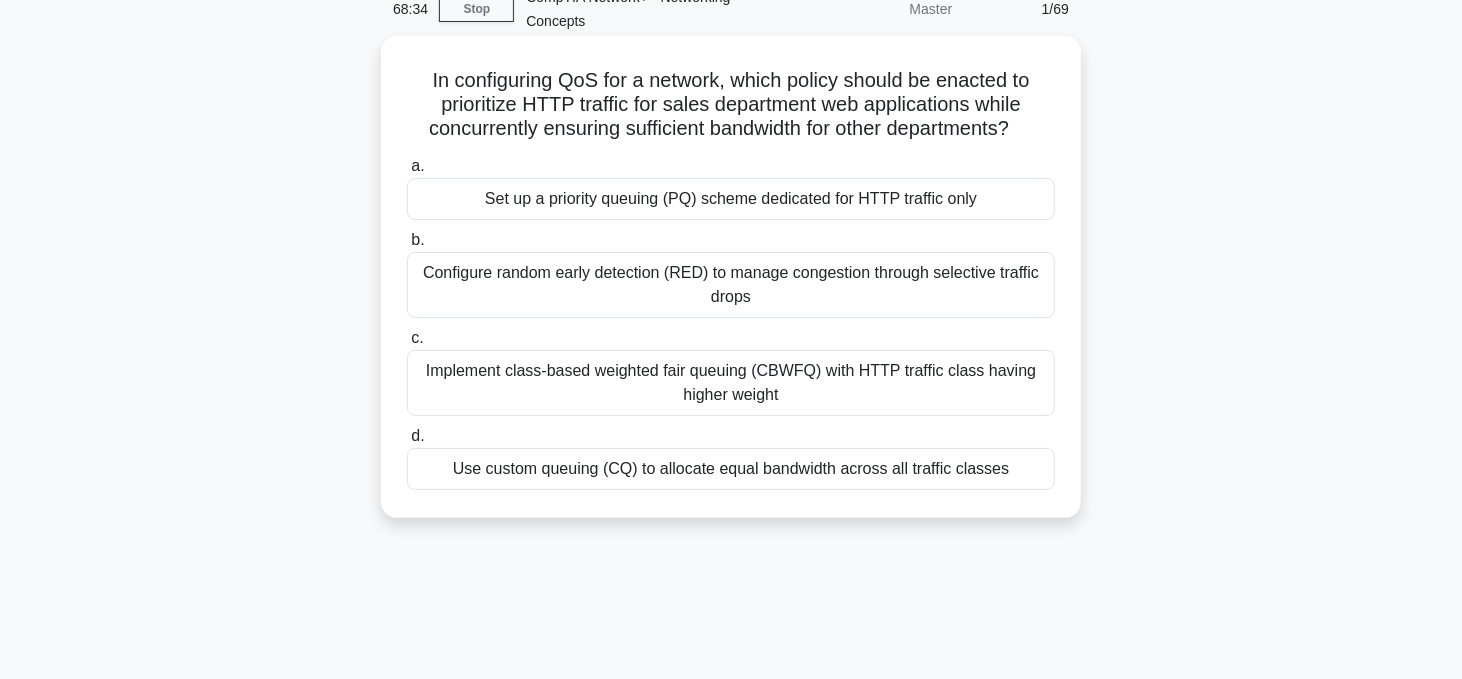click on "Implement class-based weighted fair queuing (CBWFQ) with HTTP traffic class having higher weight" at bounding box center [731, 383] 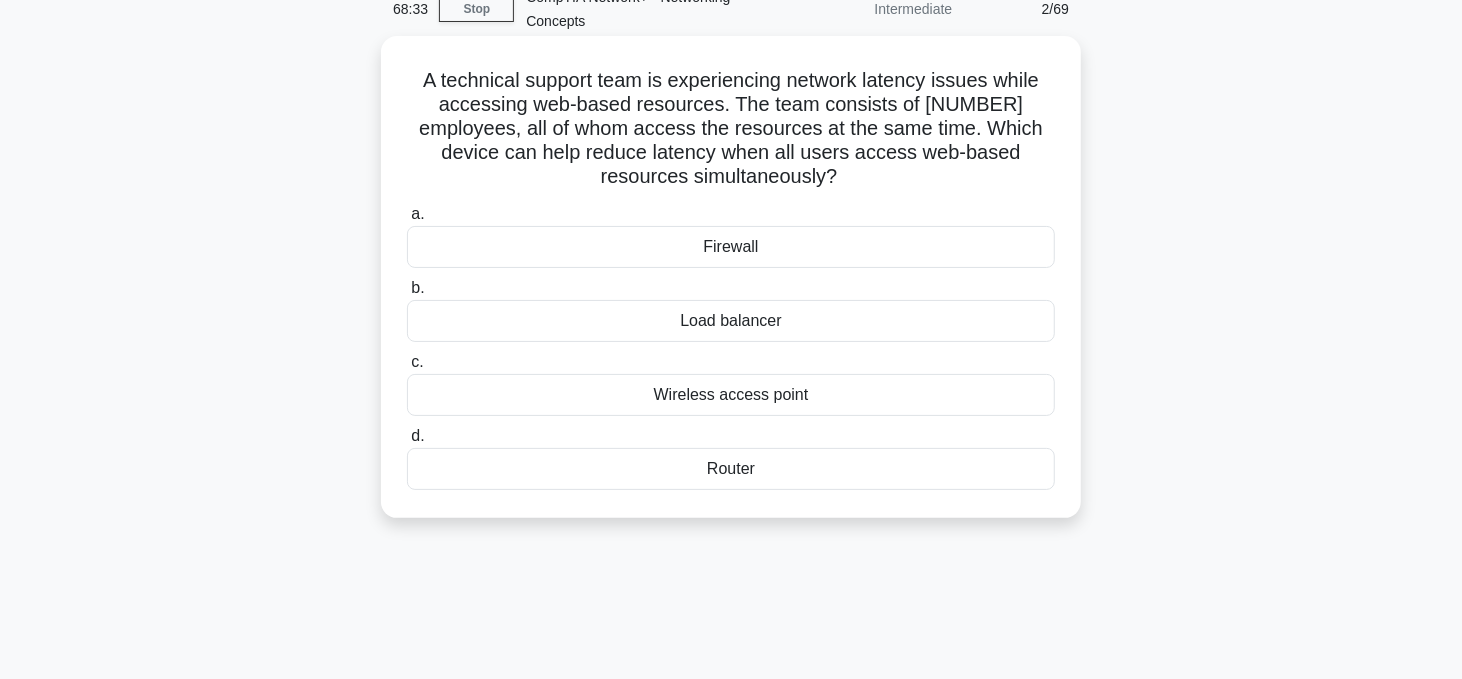 scroll, scrollTop: 0, scrollLeft: 0, axis: both 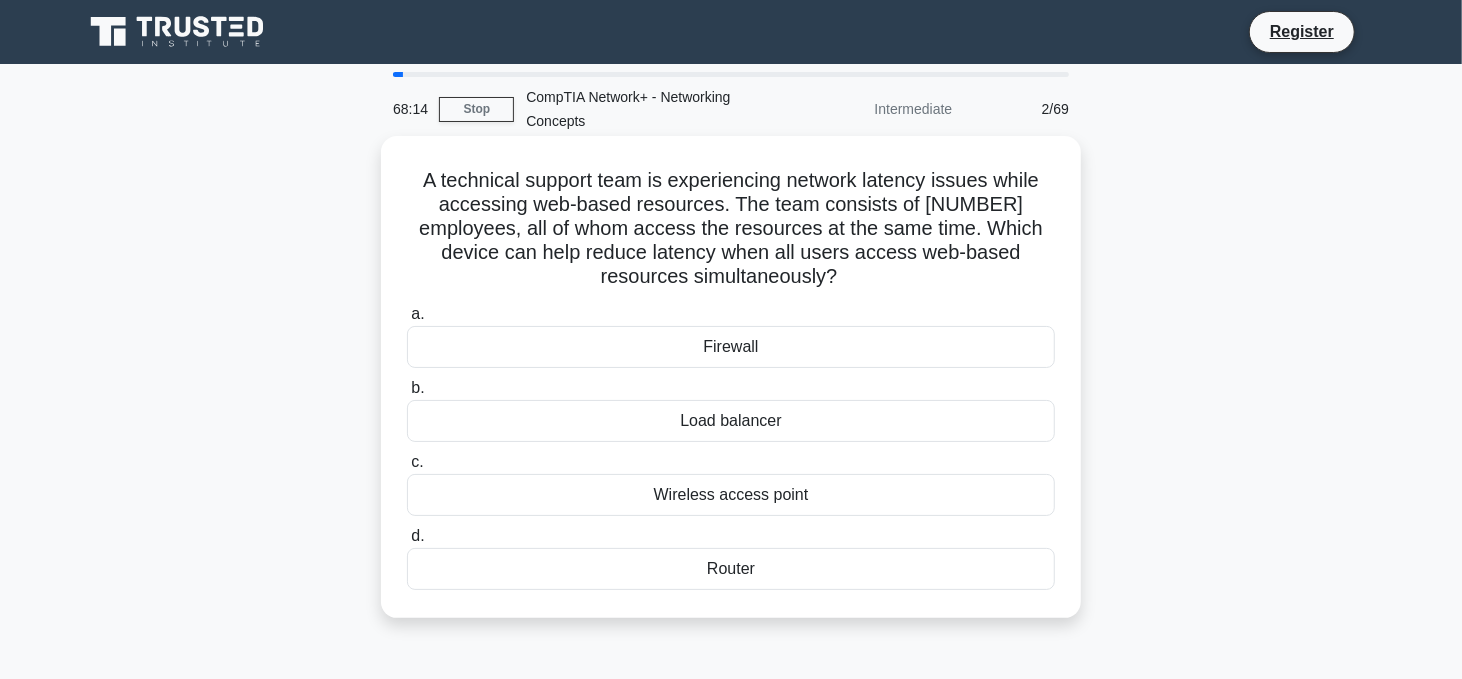 click on "Load balancer" at bounding box center (731, 421) 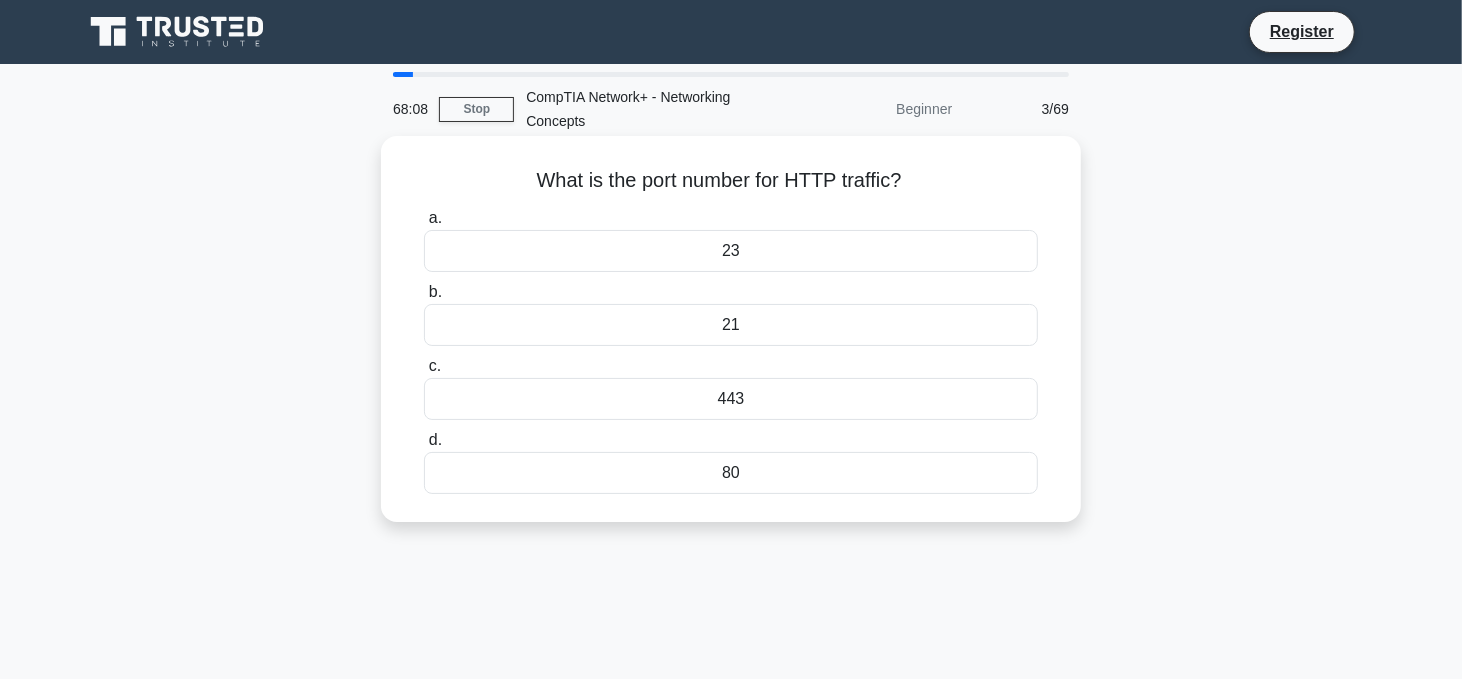 click on "a.
23" at bounding box center [730, 239] 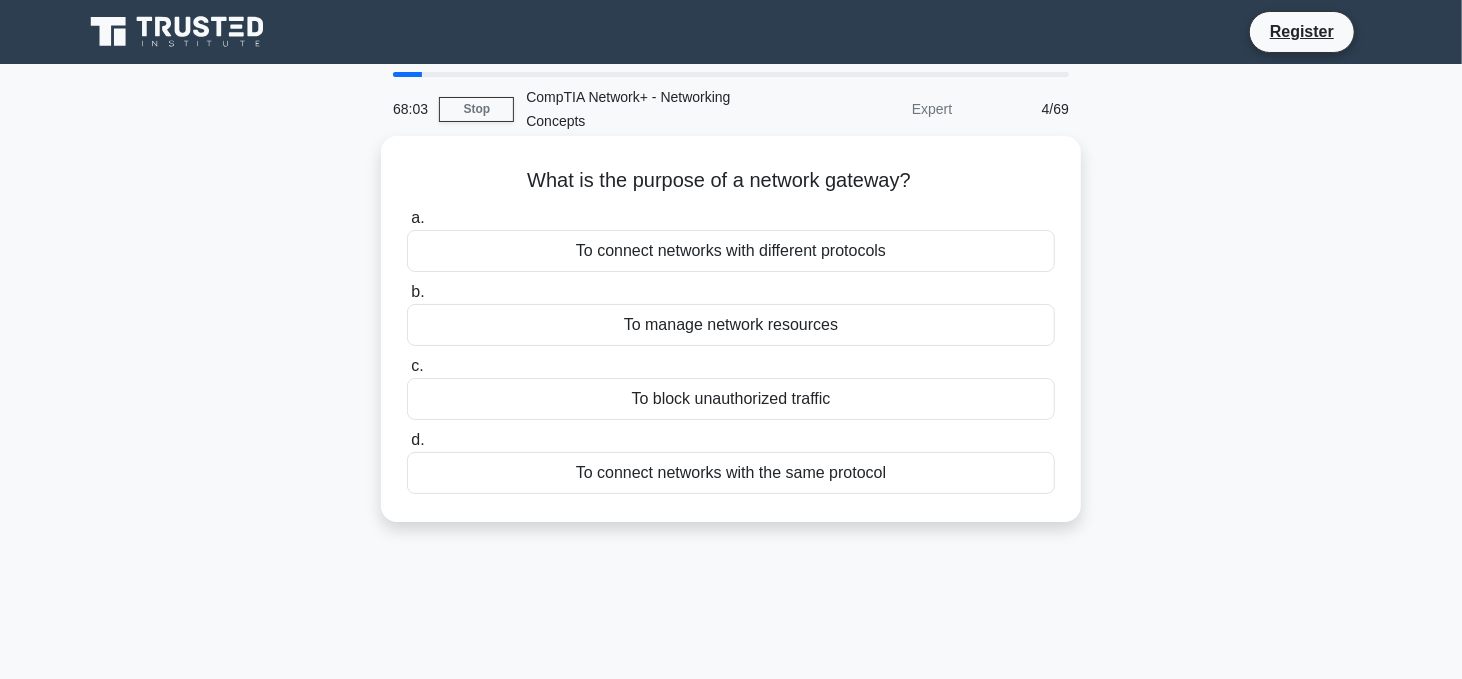 click on "To connect networks with different protocols" at bounding box center (731, 251) 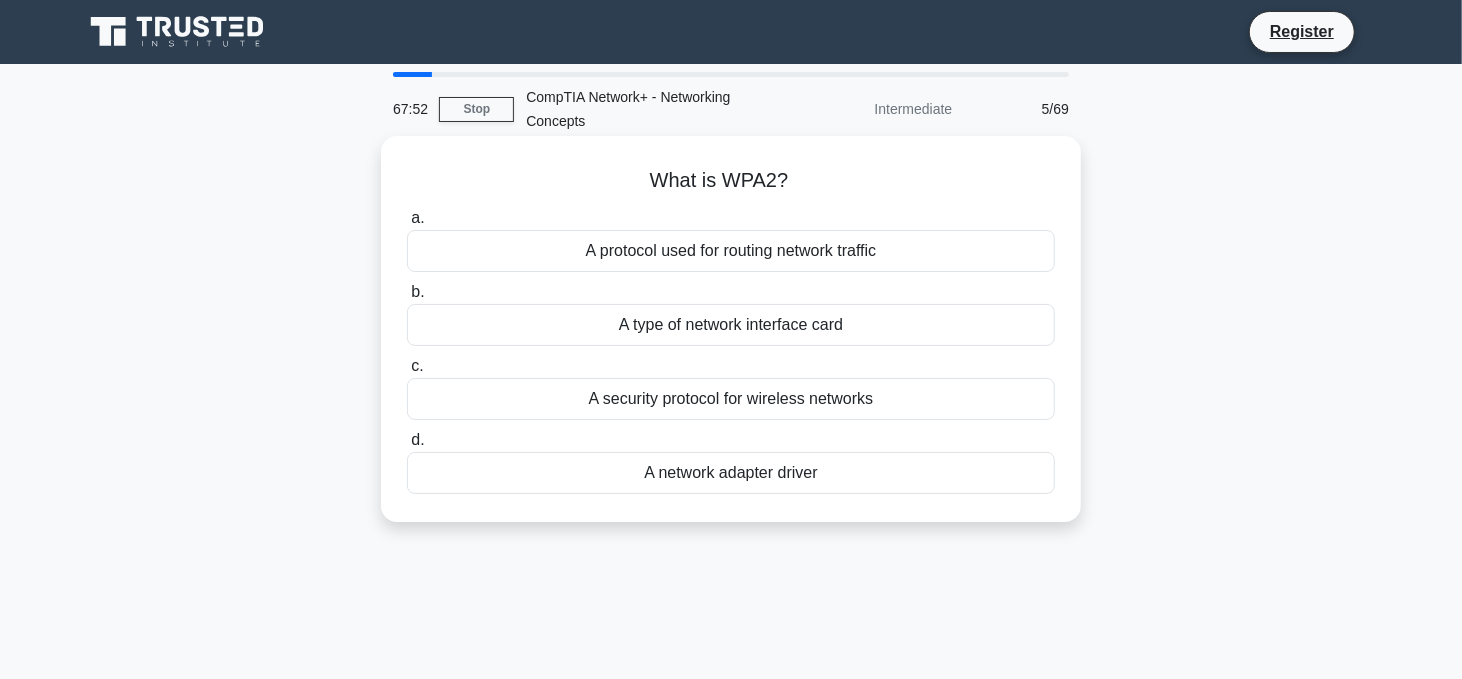 click on "A type of network interface card" at bounding box center [731, 325] 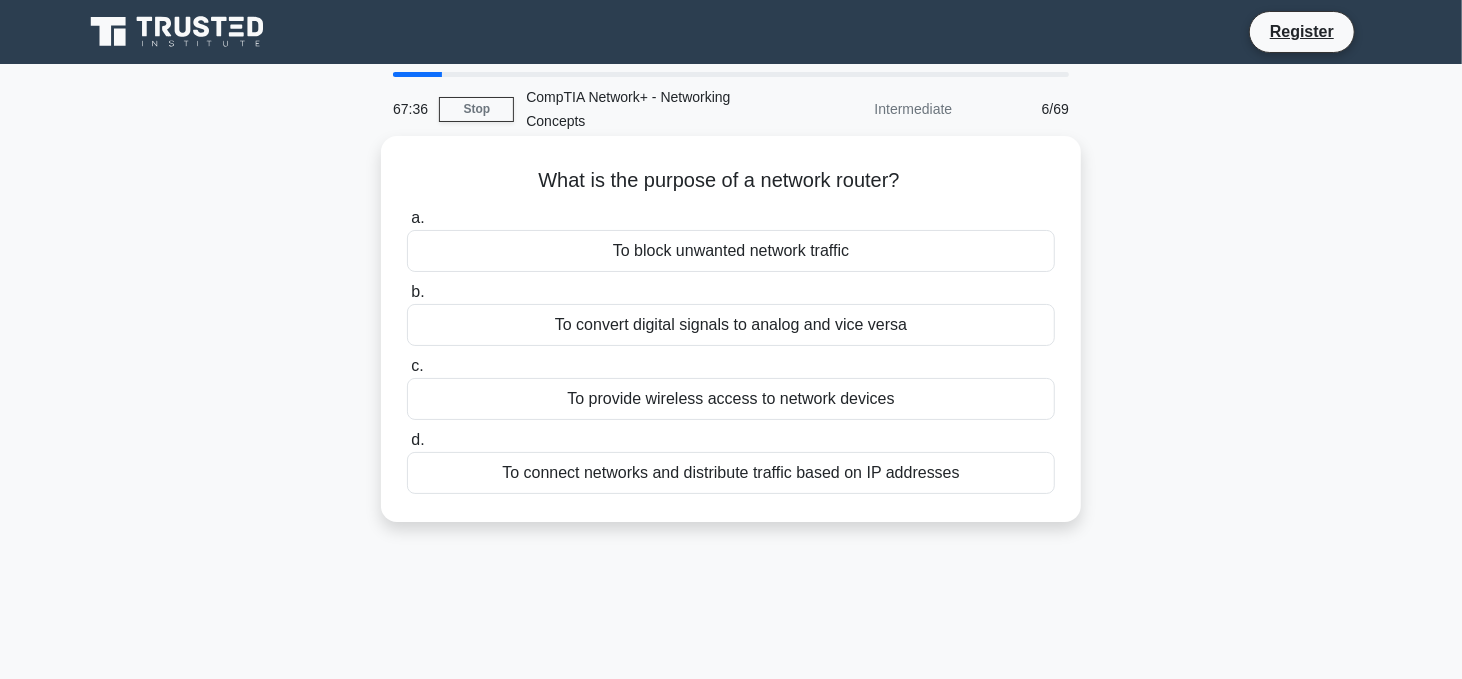 click on "To connect networks and distribute traffic based on IP addresses" at bounding box center (731, 473) 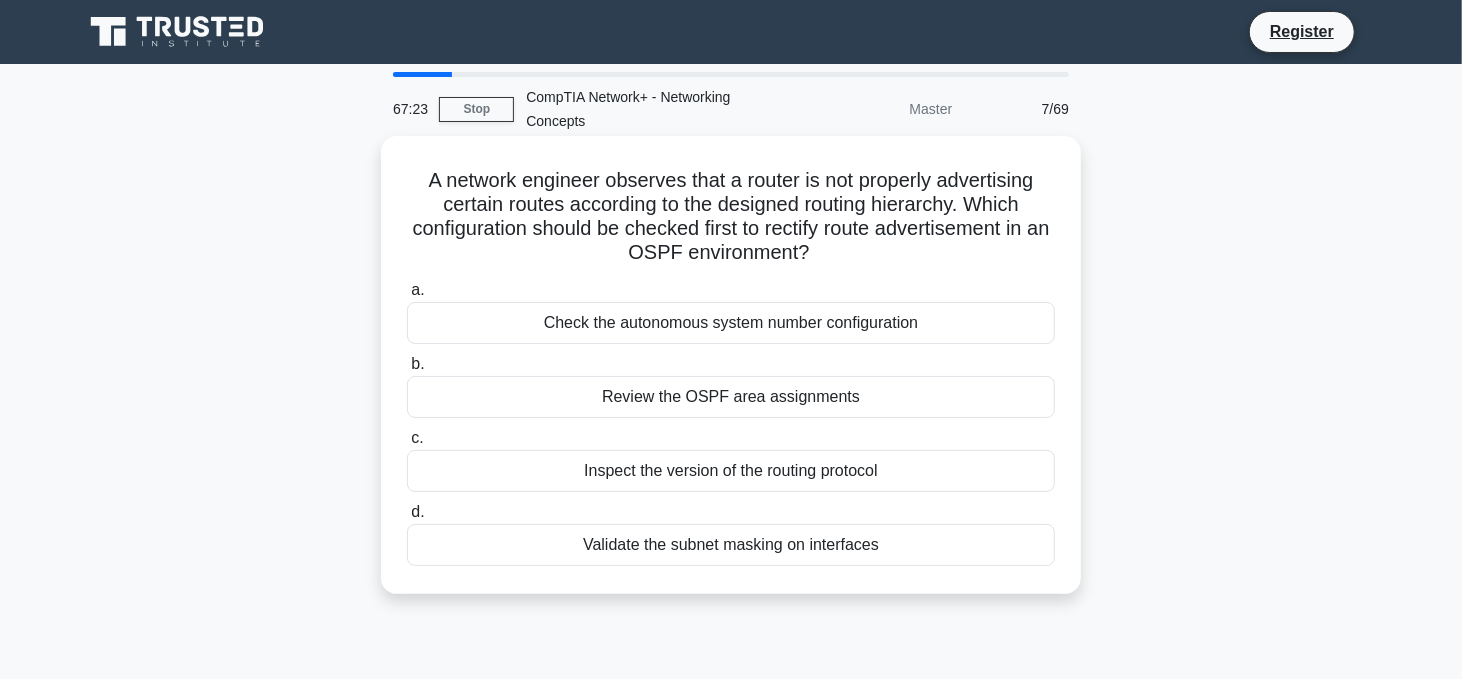 click on "Validate the subnet masking on interfaces" at bounding box center (731, 545) 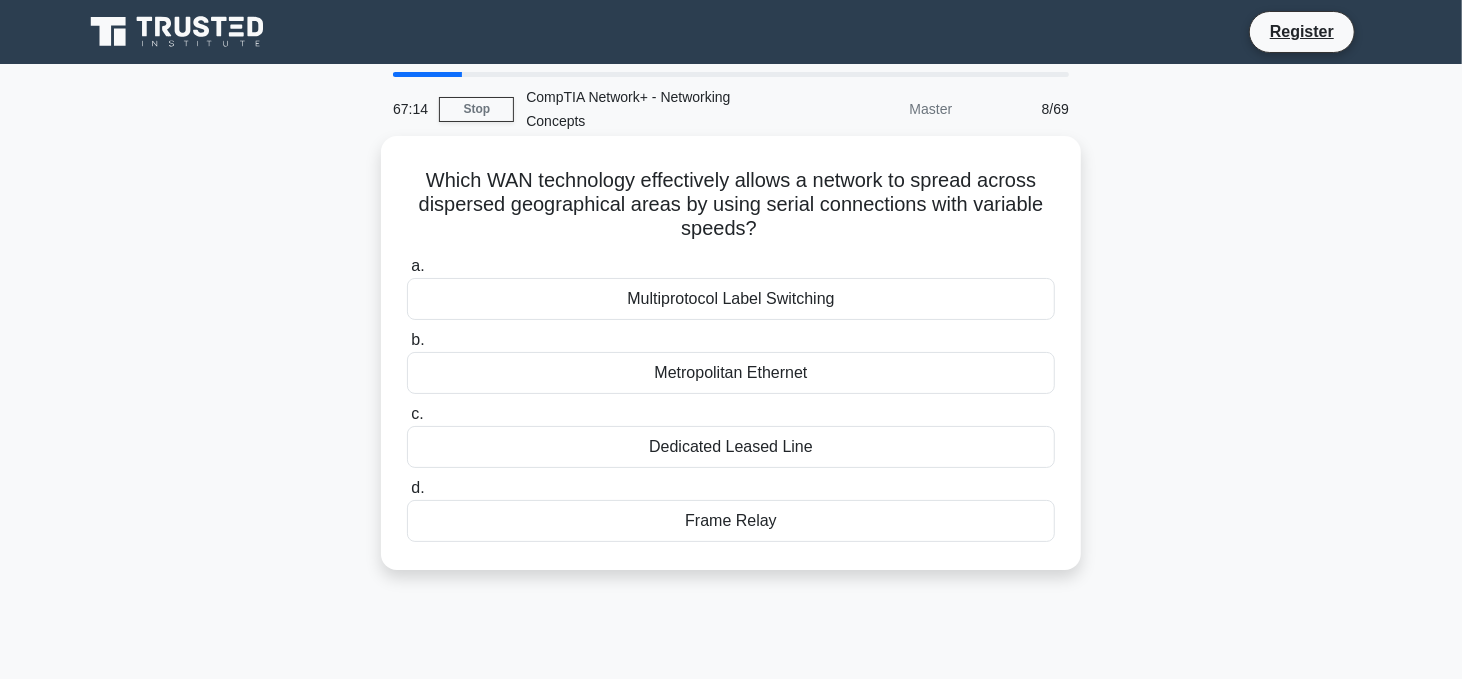 click on "Metropolitan Ethernet" at bounding box center [731, 373] 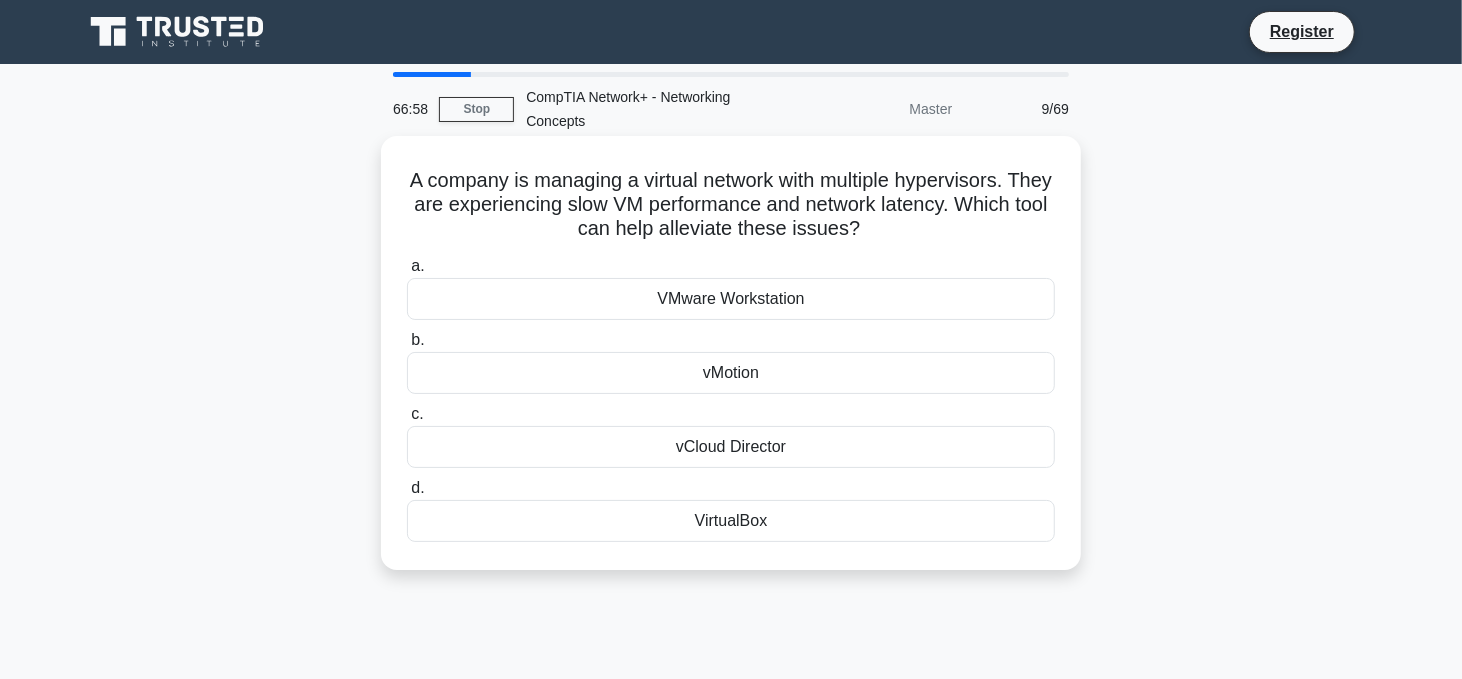click on "VMware Workstation" at bounding box center [731, 299] 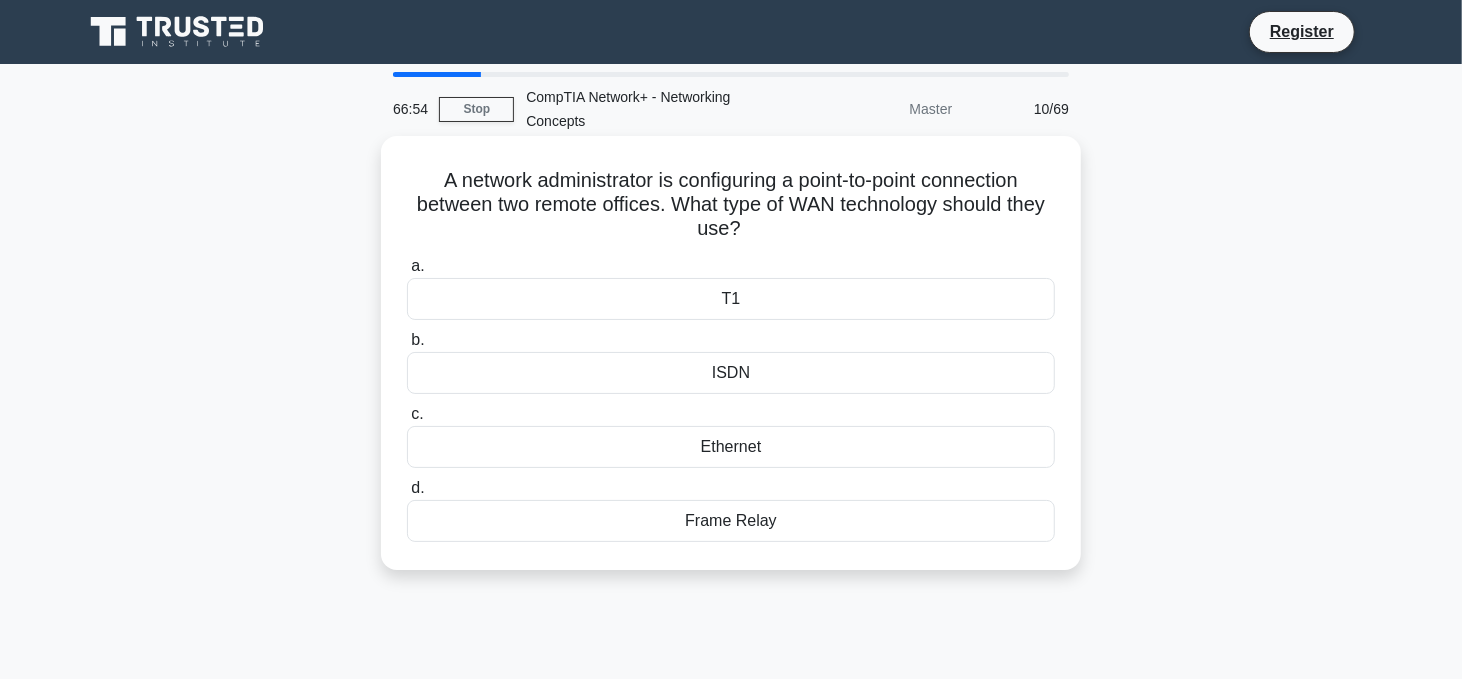 click on "Ethernet" at bounding box center (731, 447) 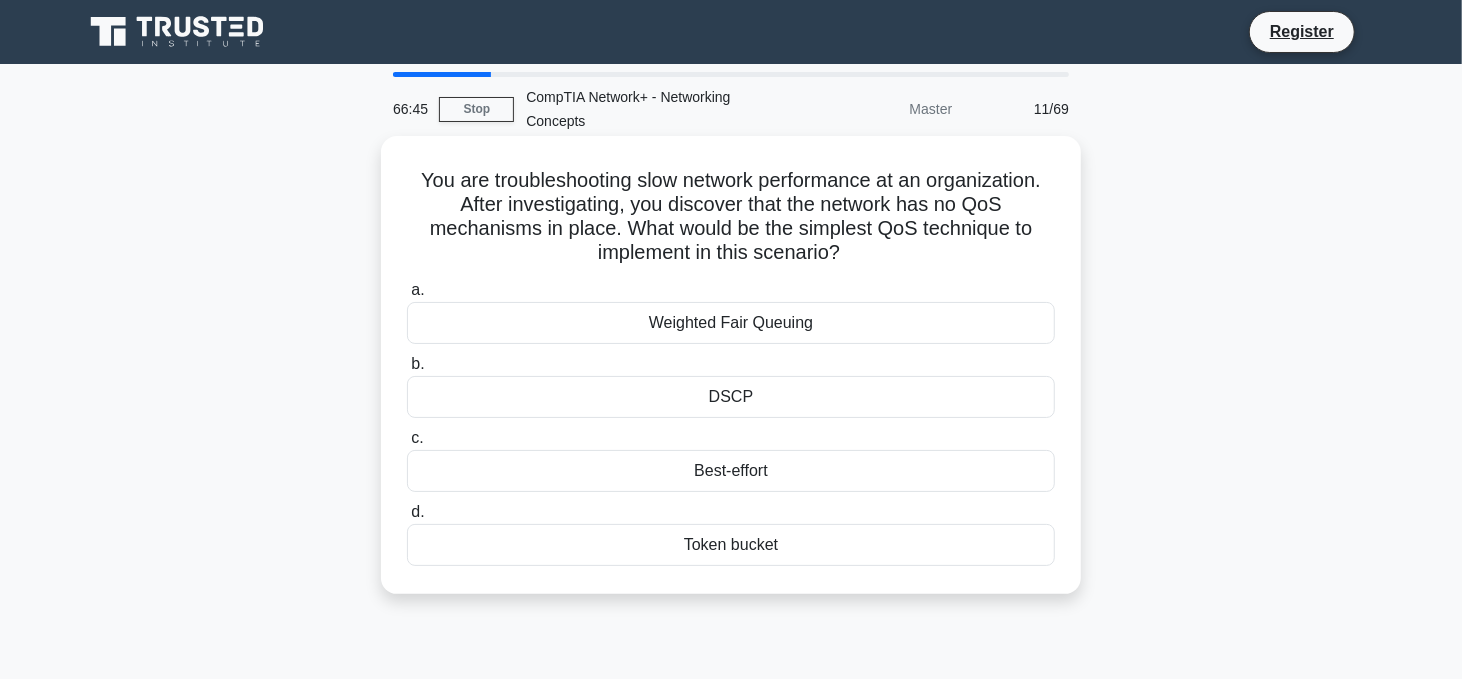 click on "DSCP" at bounding box center (731, 397) 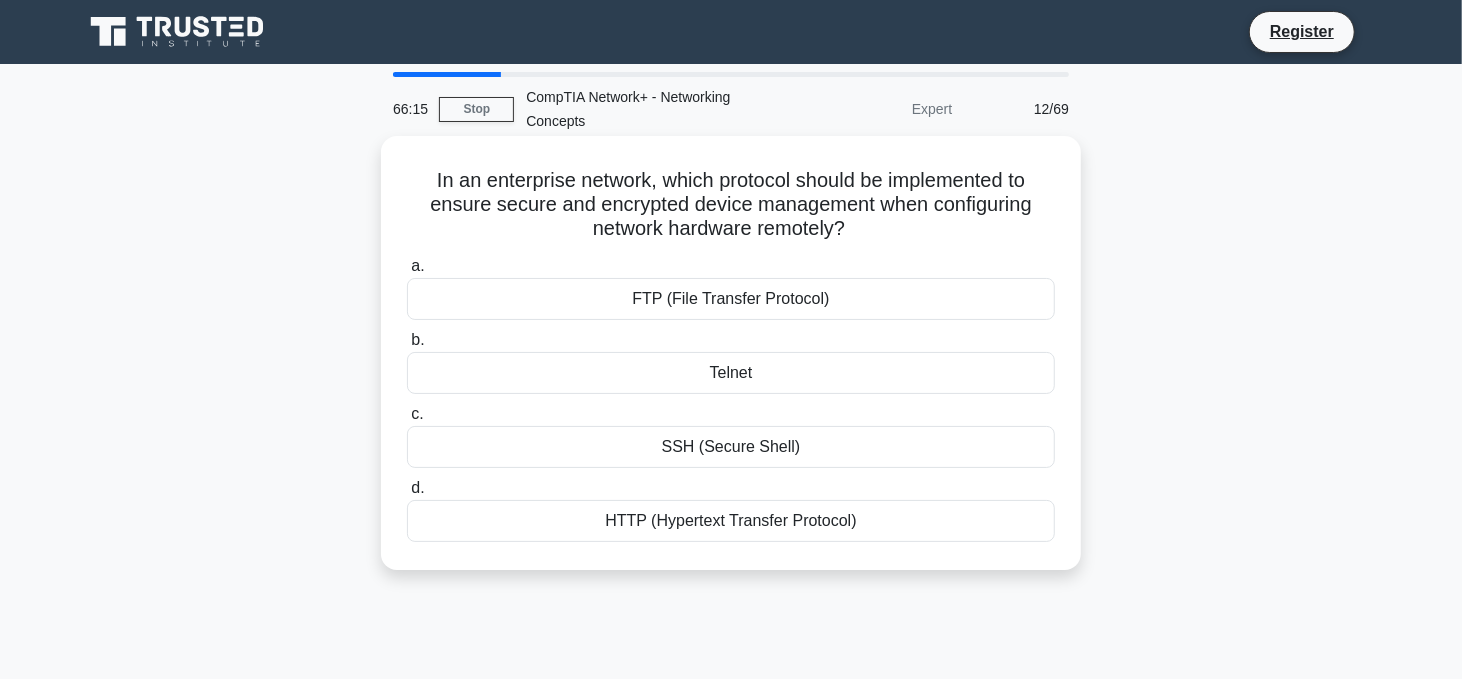 click on "FTP (File Transfer Protocol)" at bounding box center [731, 299] 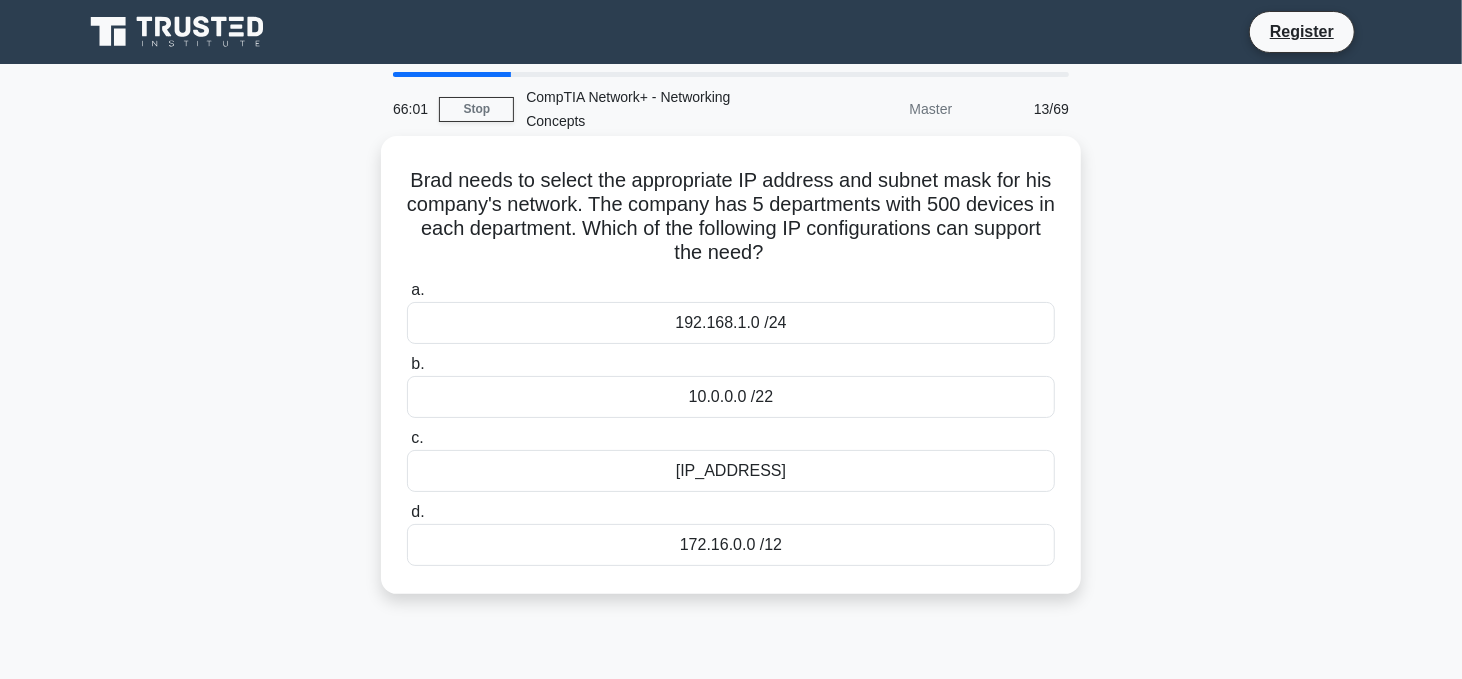 click on "192.168.1.0 /24" at bounding box center (731, 323) 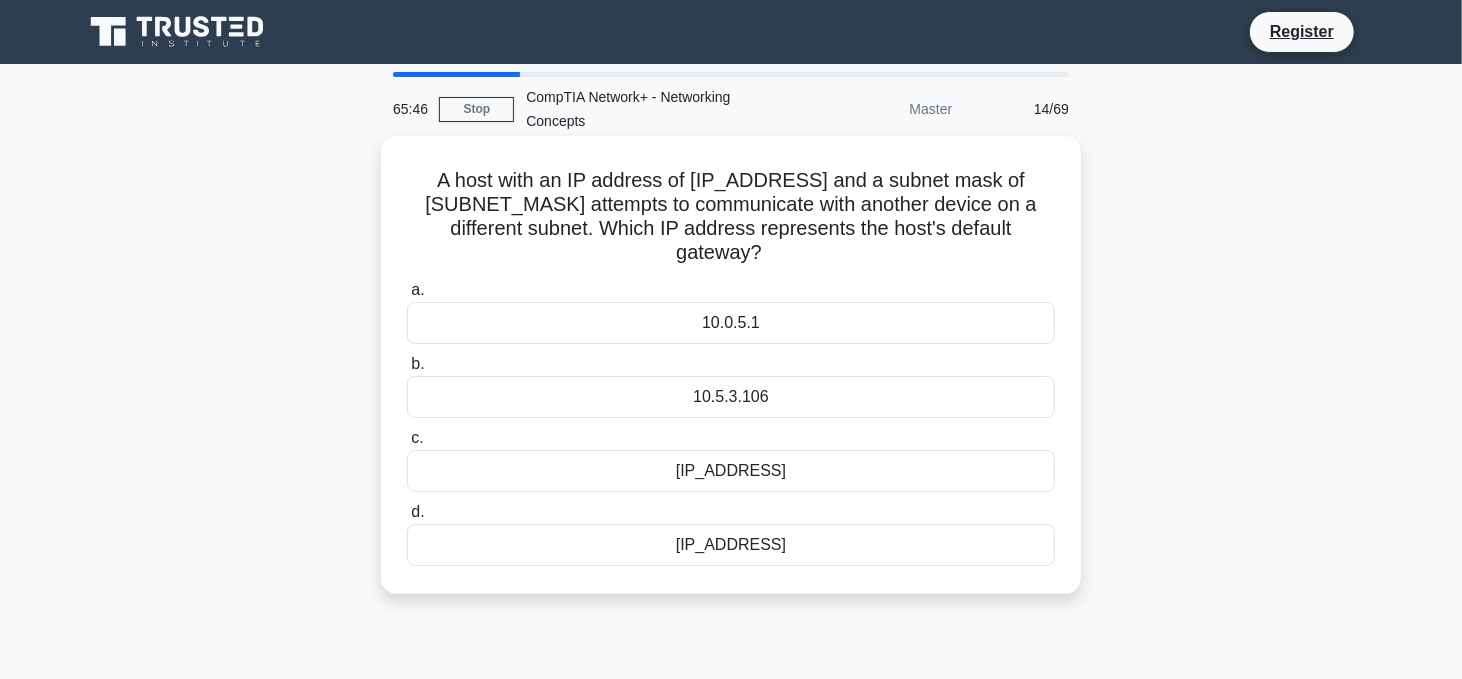 click on "10.5.3.106" at bounding box center [731, 397] 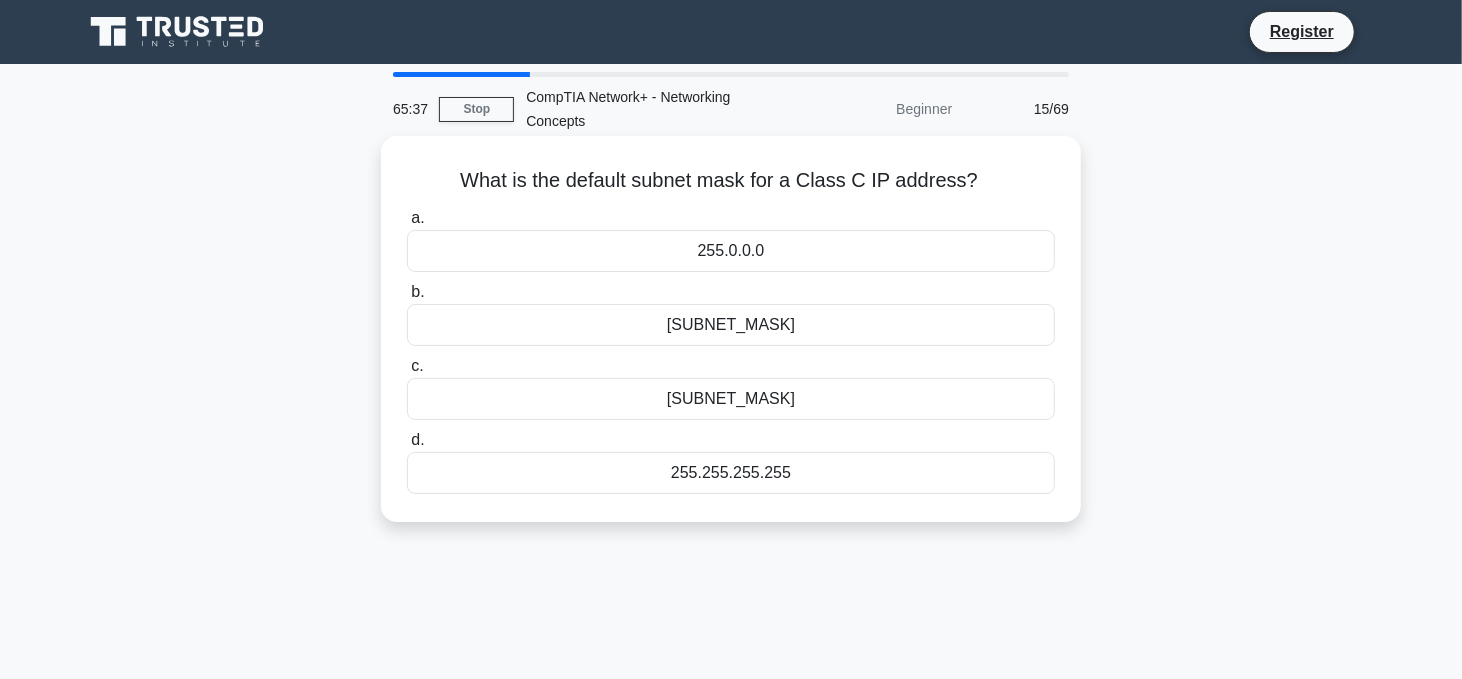click on "[SUBNET_MASK]" at bounding box center [731, 325] 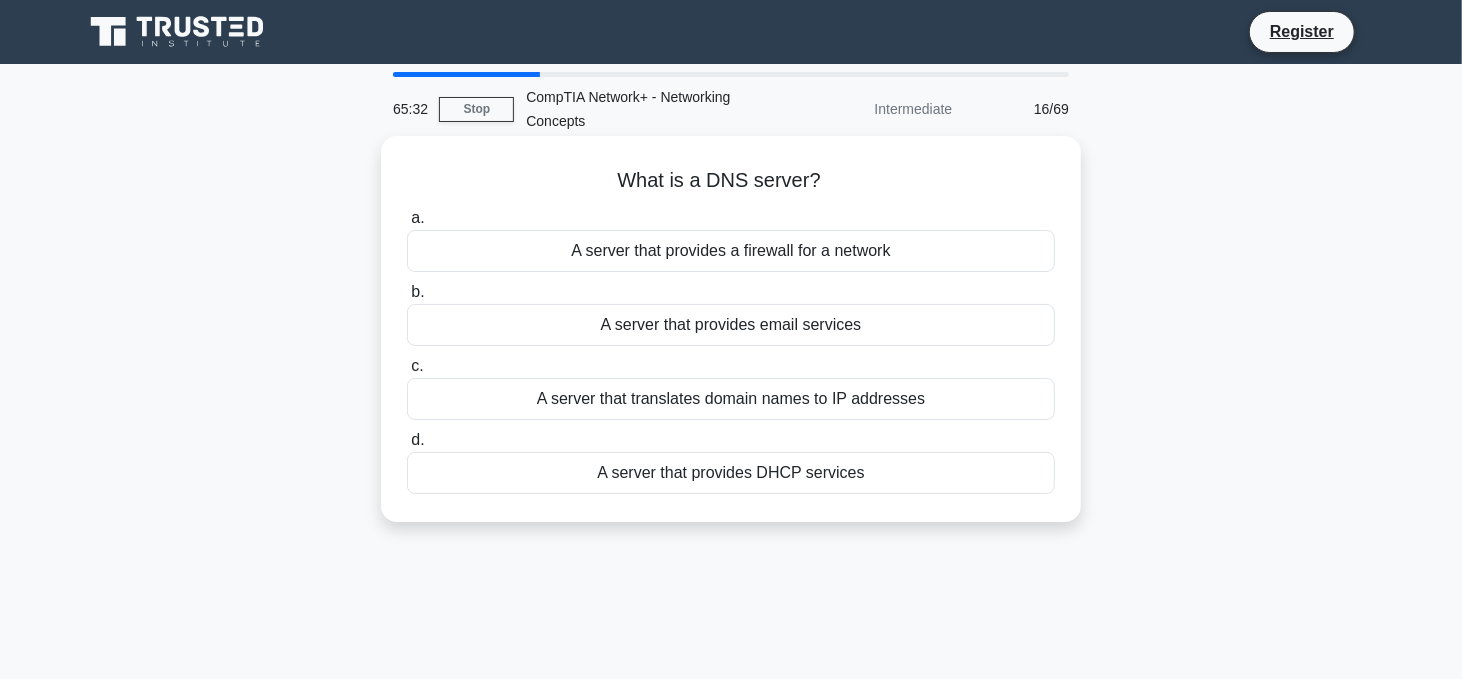 click on "A server that translates domain names to IP addresses" at bounding box center [731, 399] 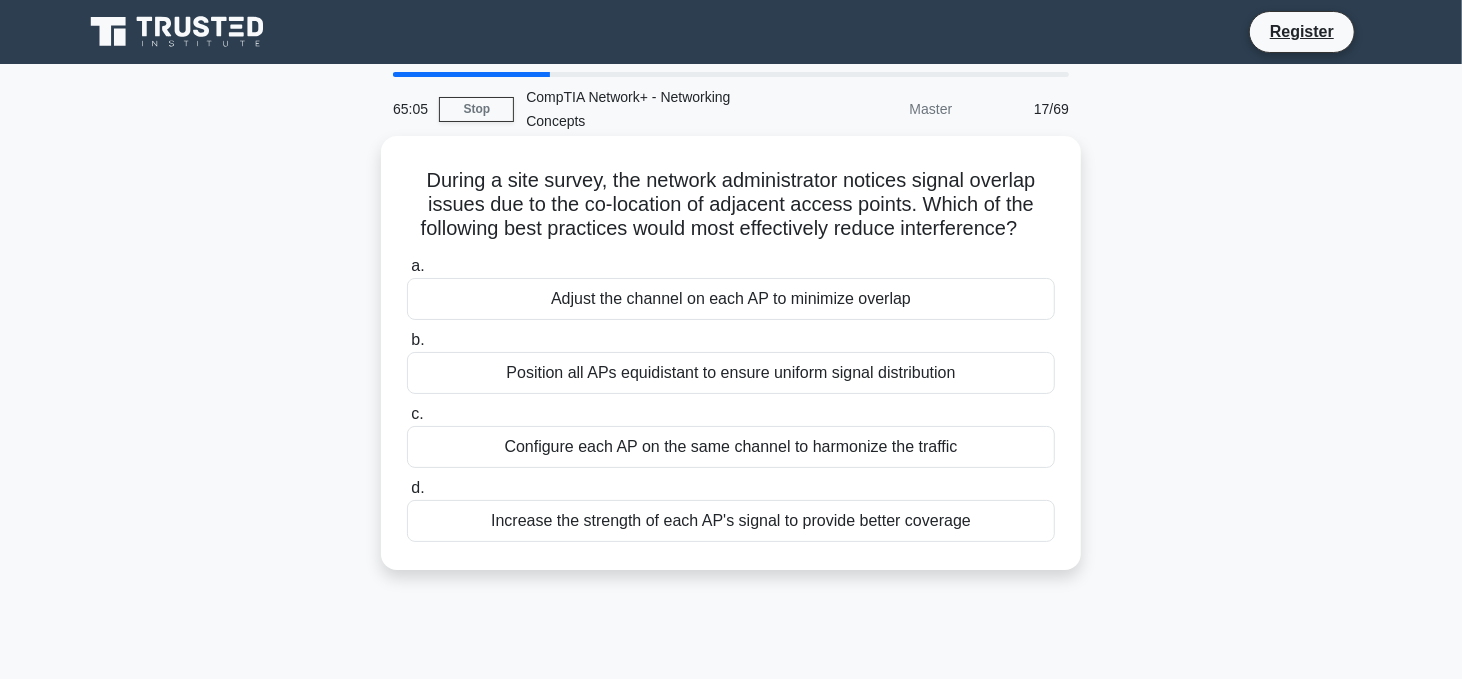 click on "Configure each AP on the same channel to harmonize the traffic" at bounding box center (731, 447) 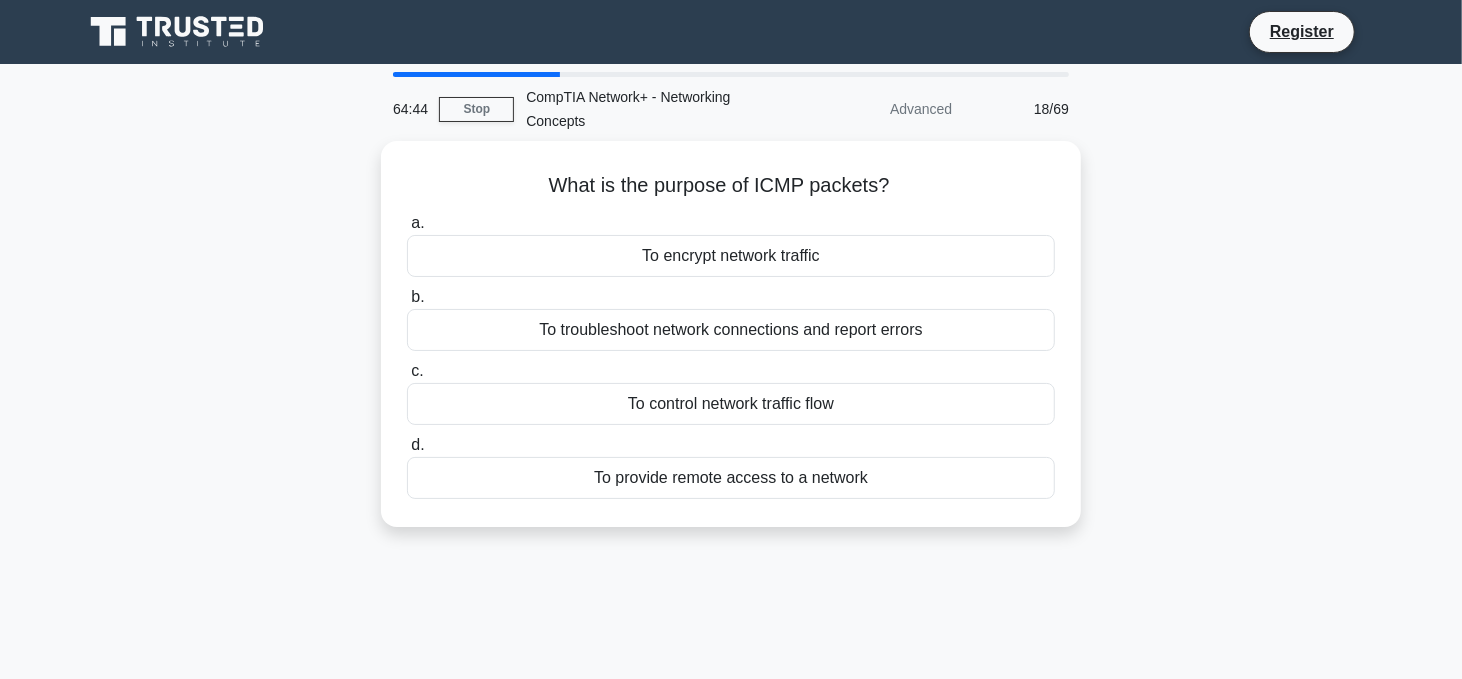scroll, scrollTop: 100, scrollLeft: 0, axis: vertical 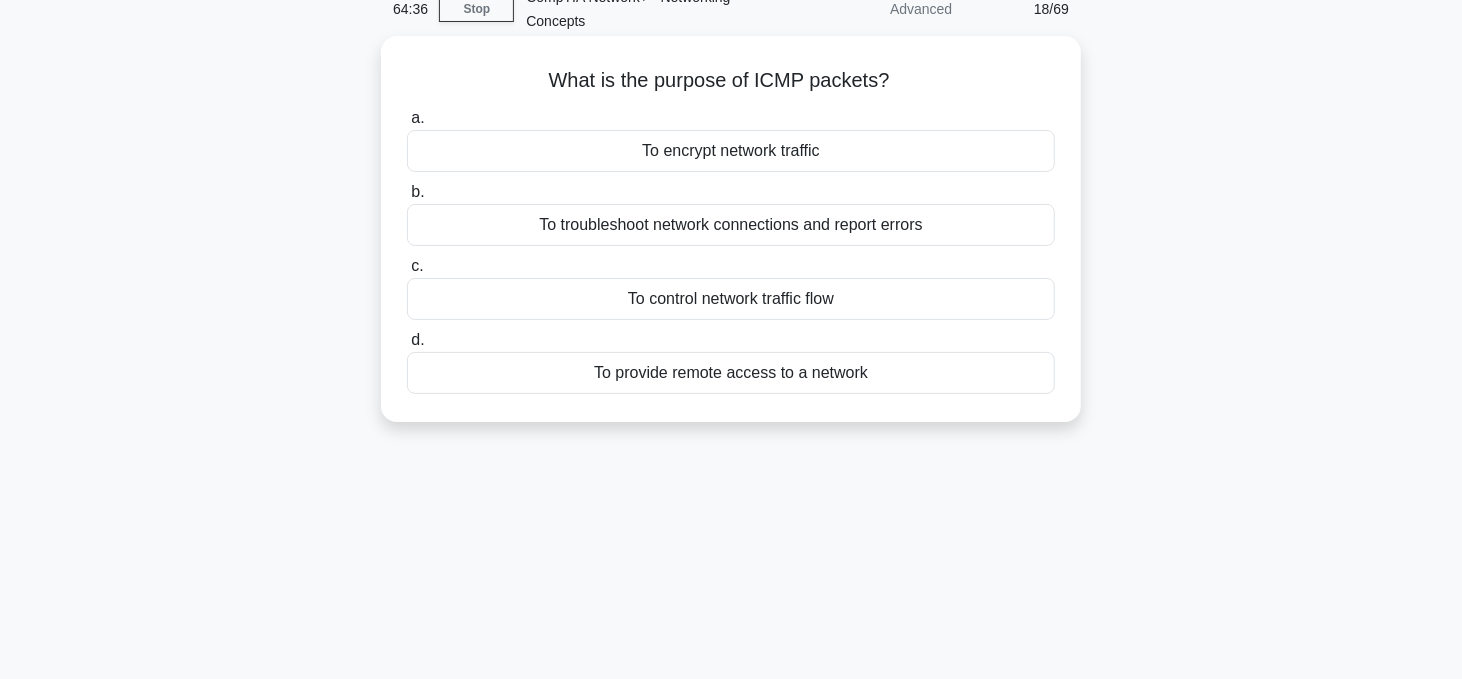 click on "To troubleshoot network connections and report errors" at bounding box center (731, 225) 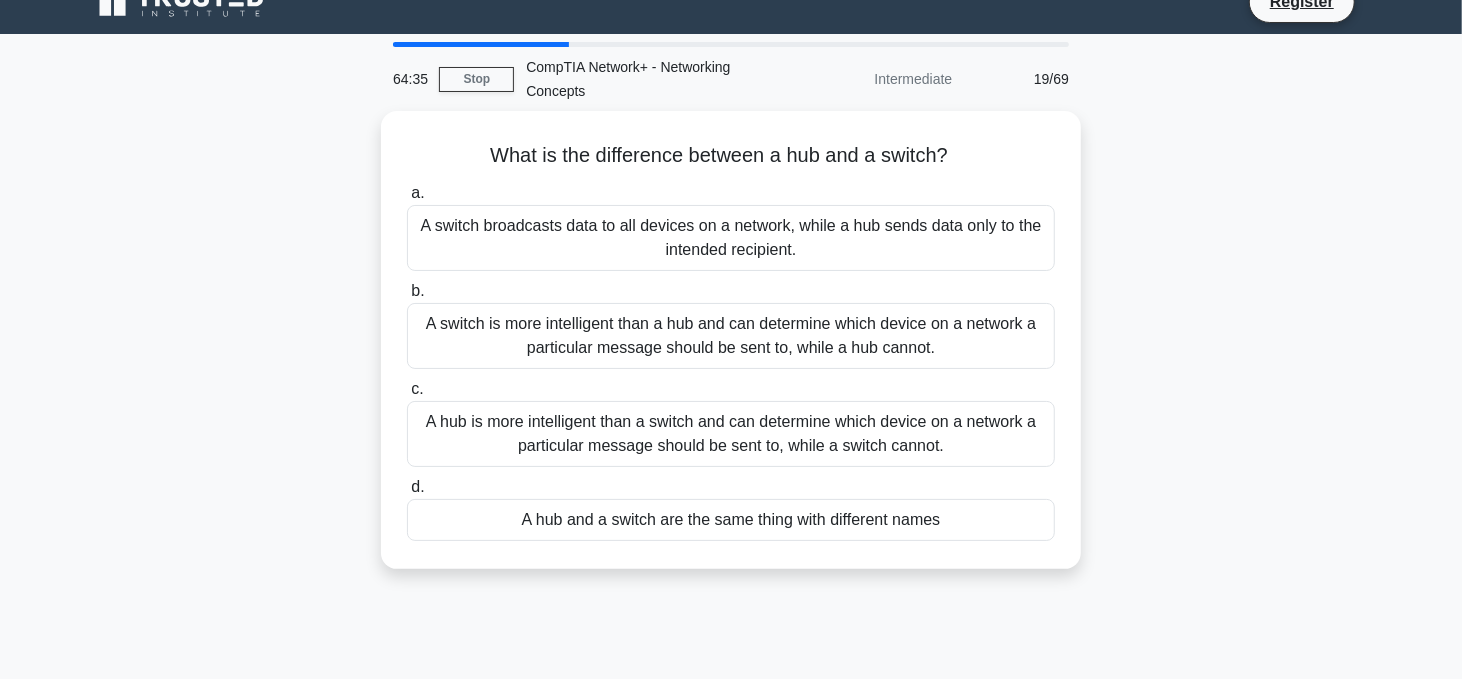 scroll, scrollTop: 0, scrollLeft: 0, axis: both 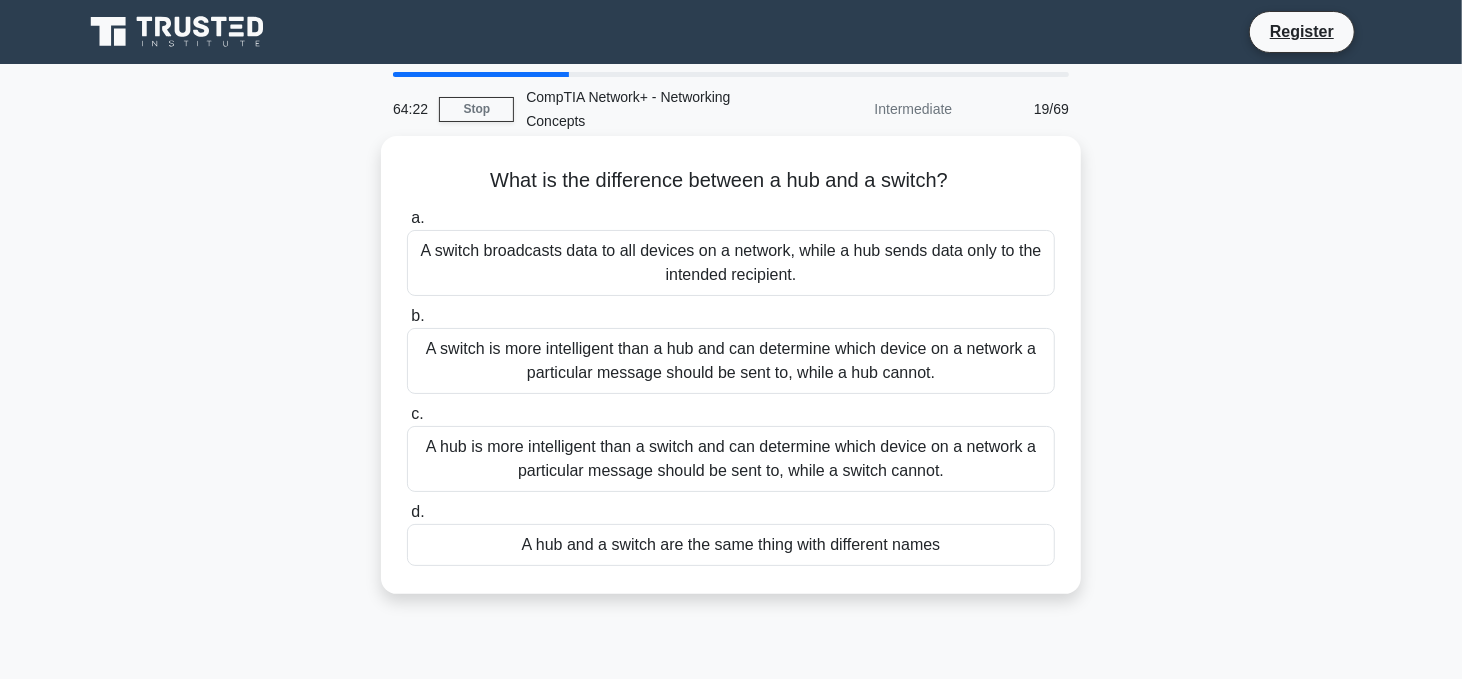 click on "A switch is more intelligent than a hub and can determine which device on a network a particular message should be sent to, while a hub cannot." at bounding box center [731, 361] 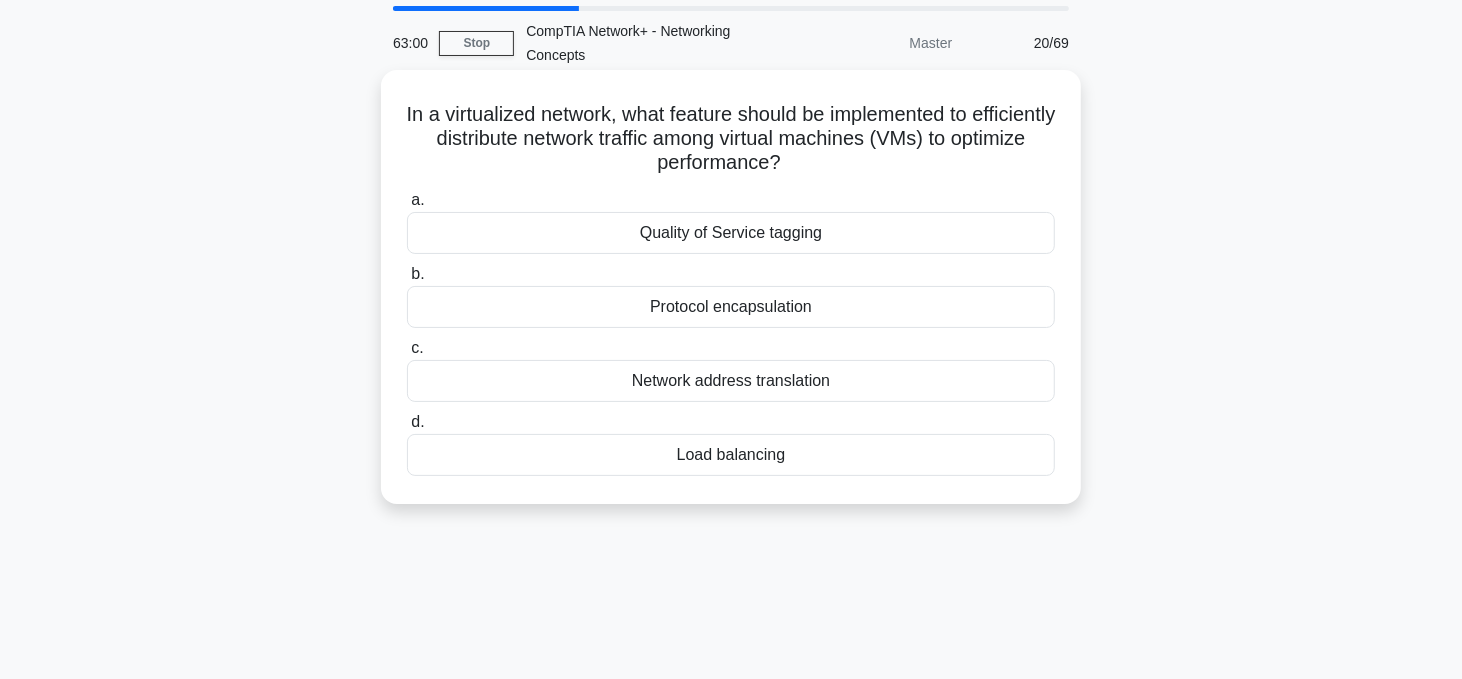 scroll, scrollTop: 100, scrollLeft: 0, axis: vertical 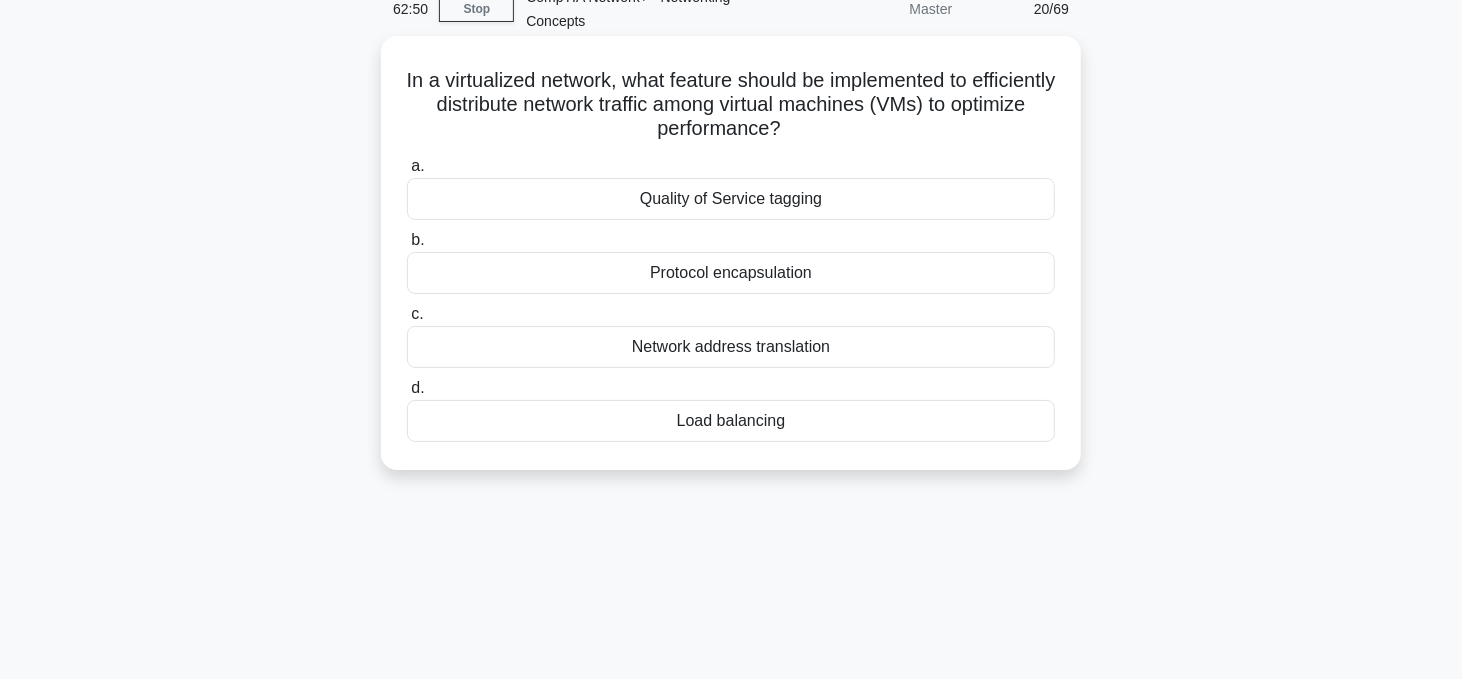 click on "Protocol encapsulation" at bounding box center [731, 273] 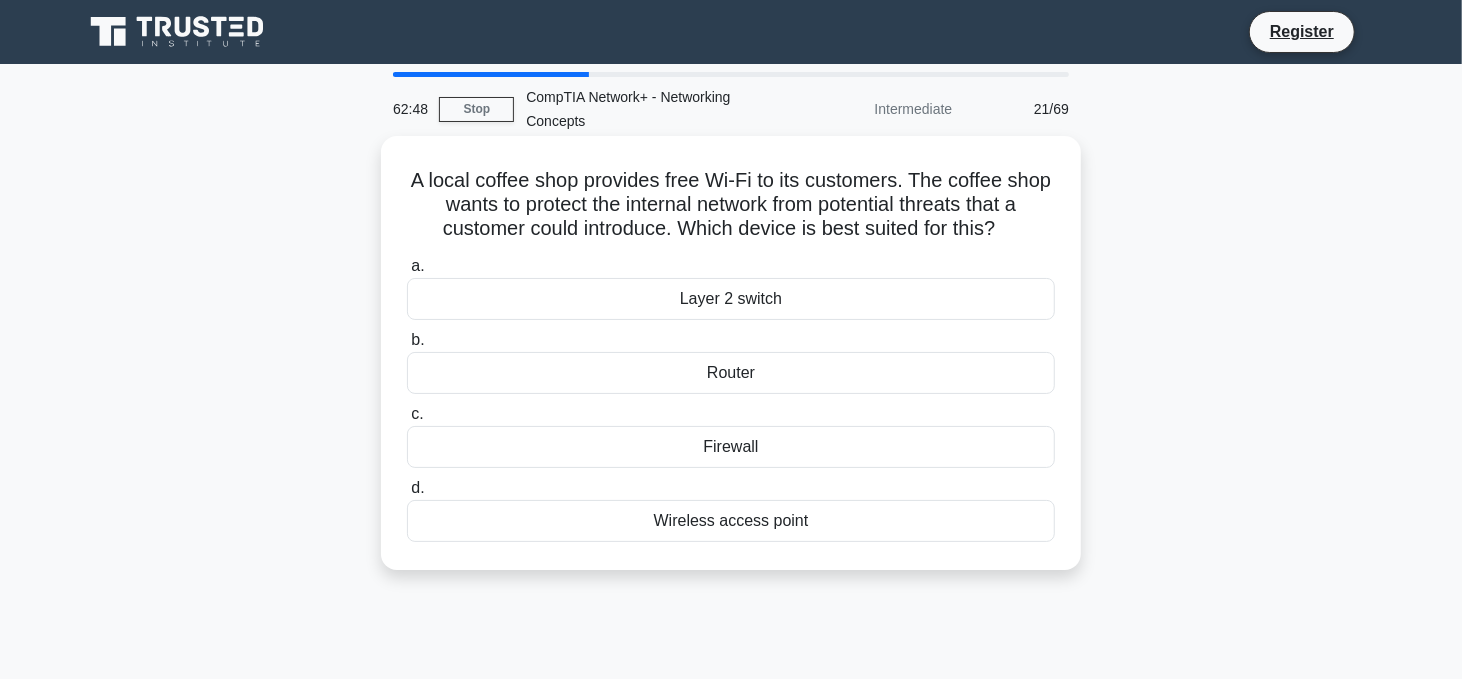 scroll, scrollTop: 100, scrollLeft: 0, axis: vertical 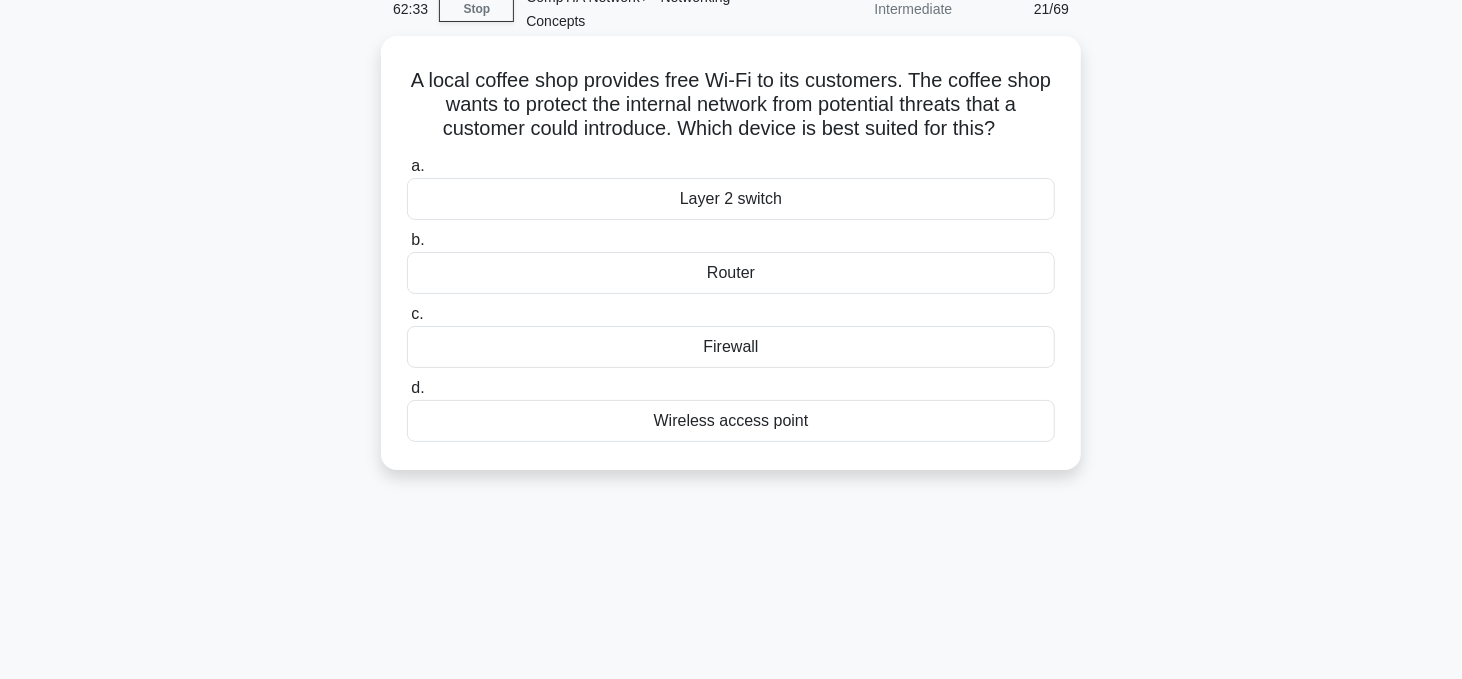 click on "c.
Firewall" at bounding box center (731, 335) 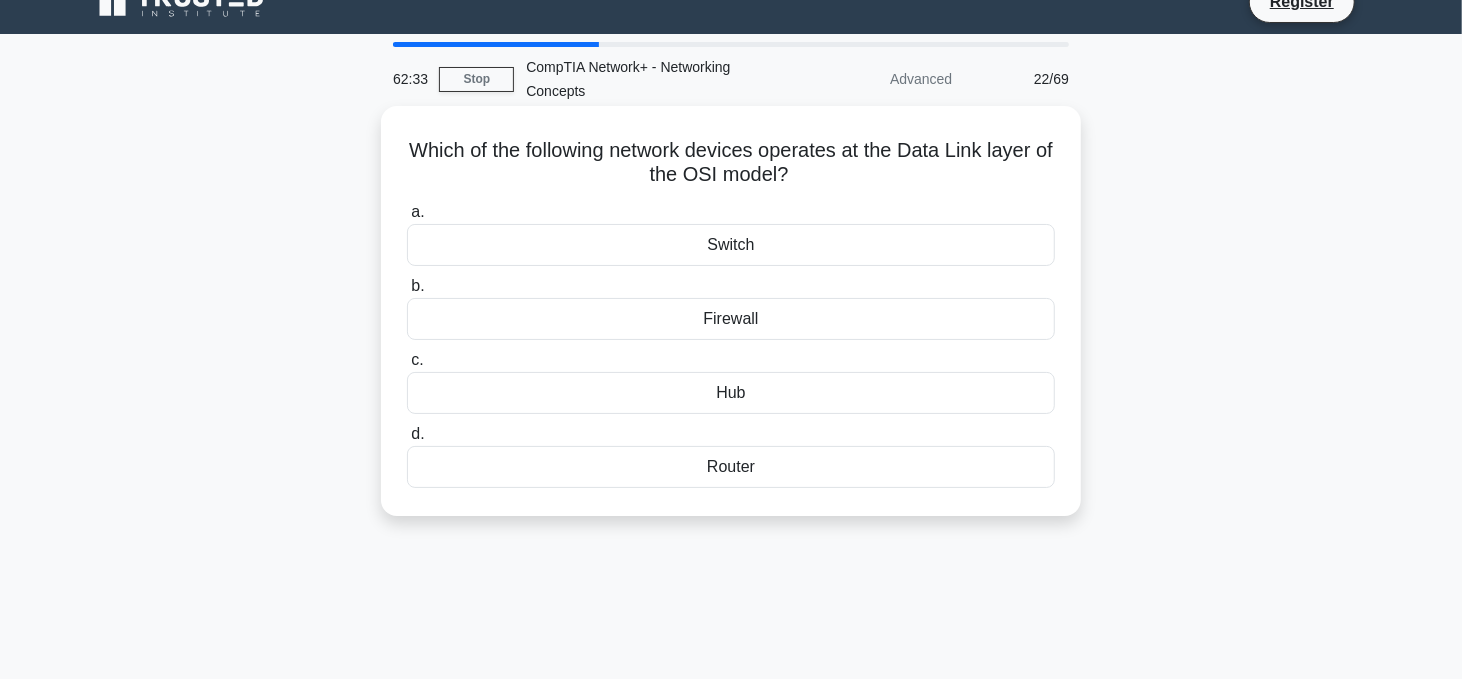 scroll, scrollTop: 0, scrollLeft: 0, axis: both 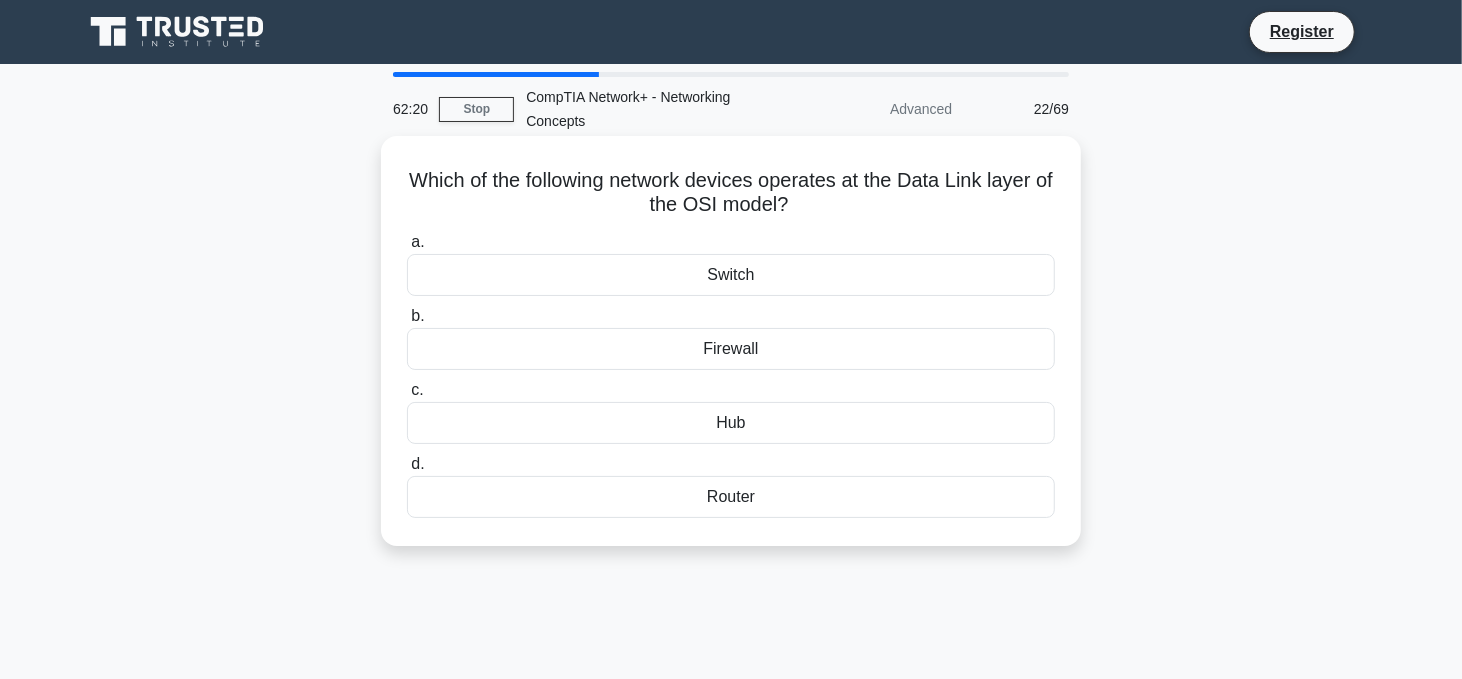 click on "Switch" at bounding box center (731, 275) 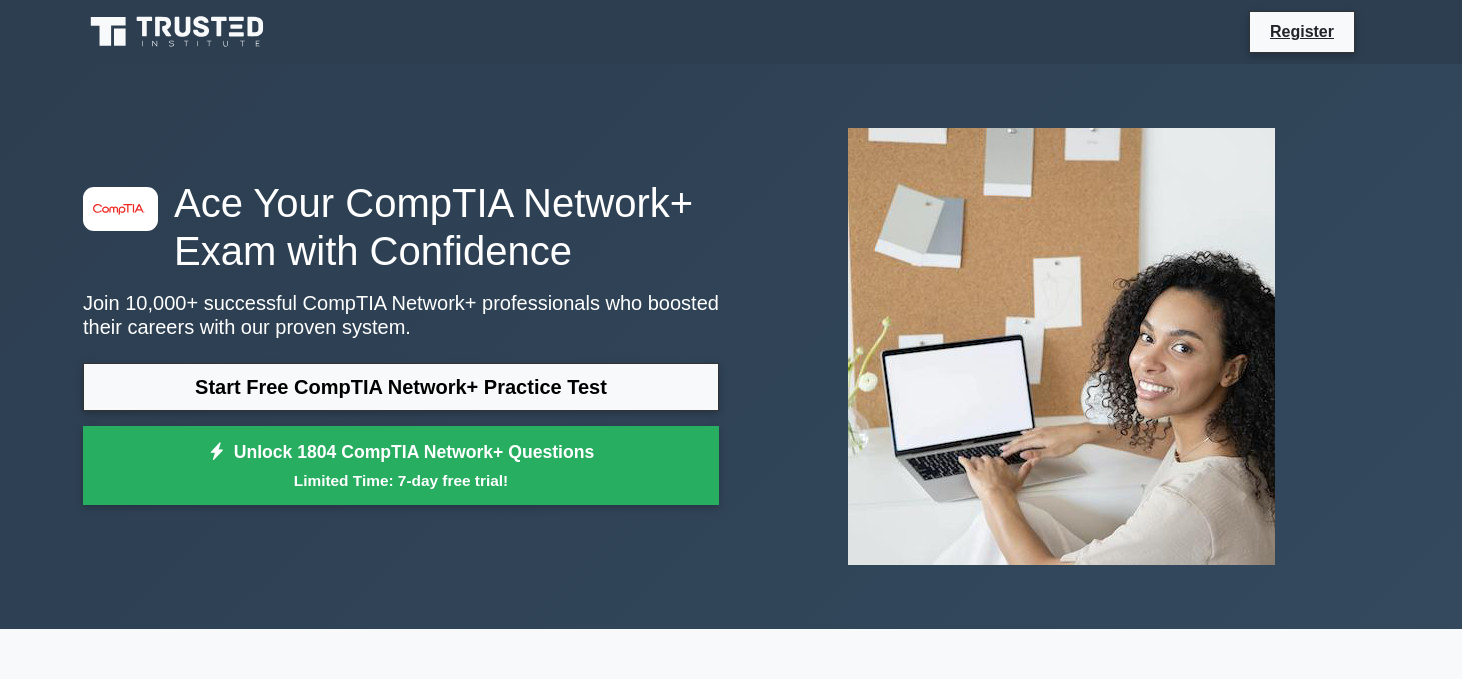 scroll, scrollTop: 0, scrollLeft: 0, axis: both 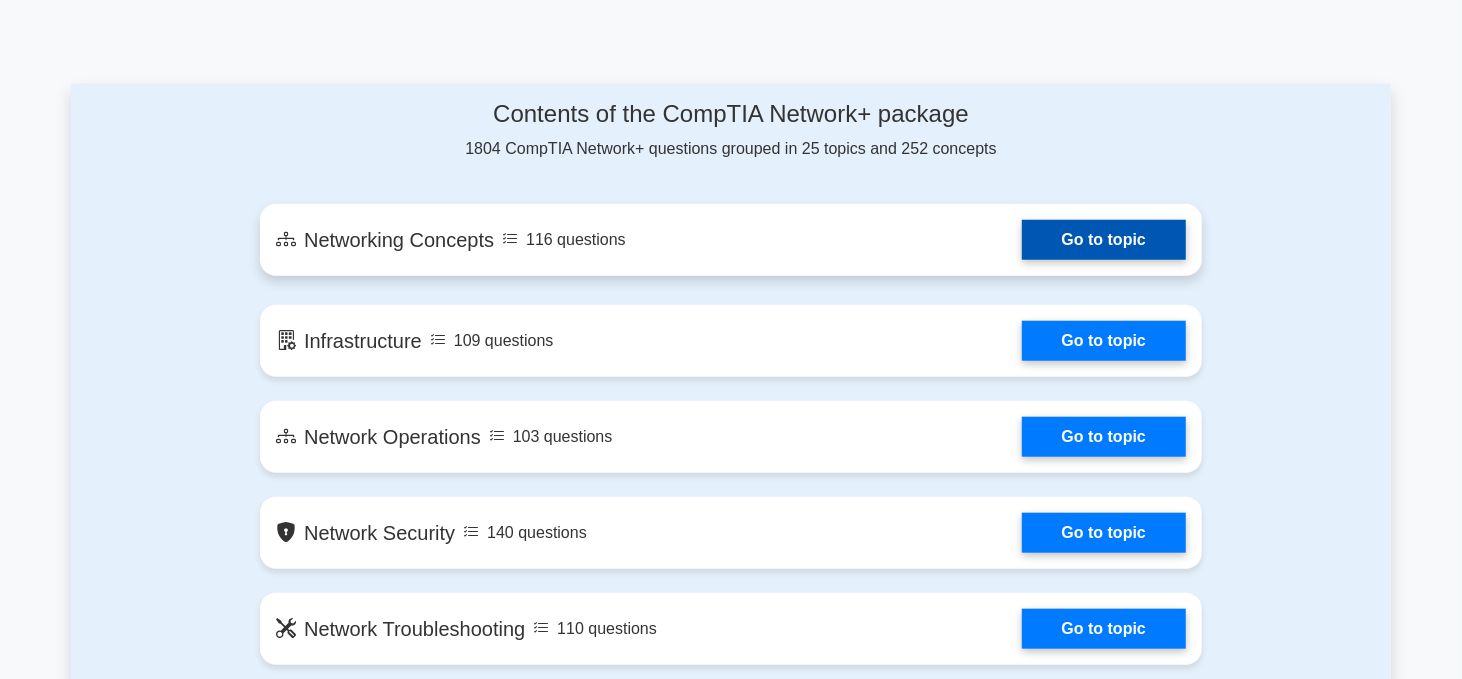 click on "Go to topic" at bounding box center (1104, 240) 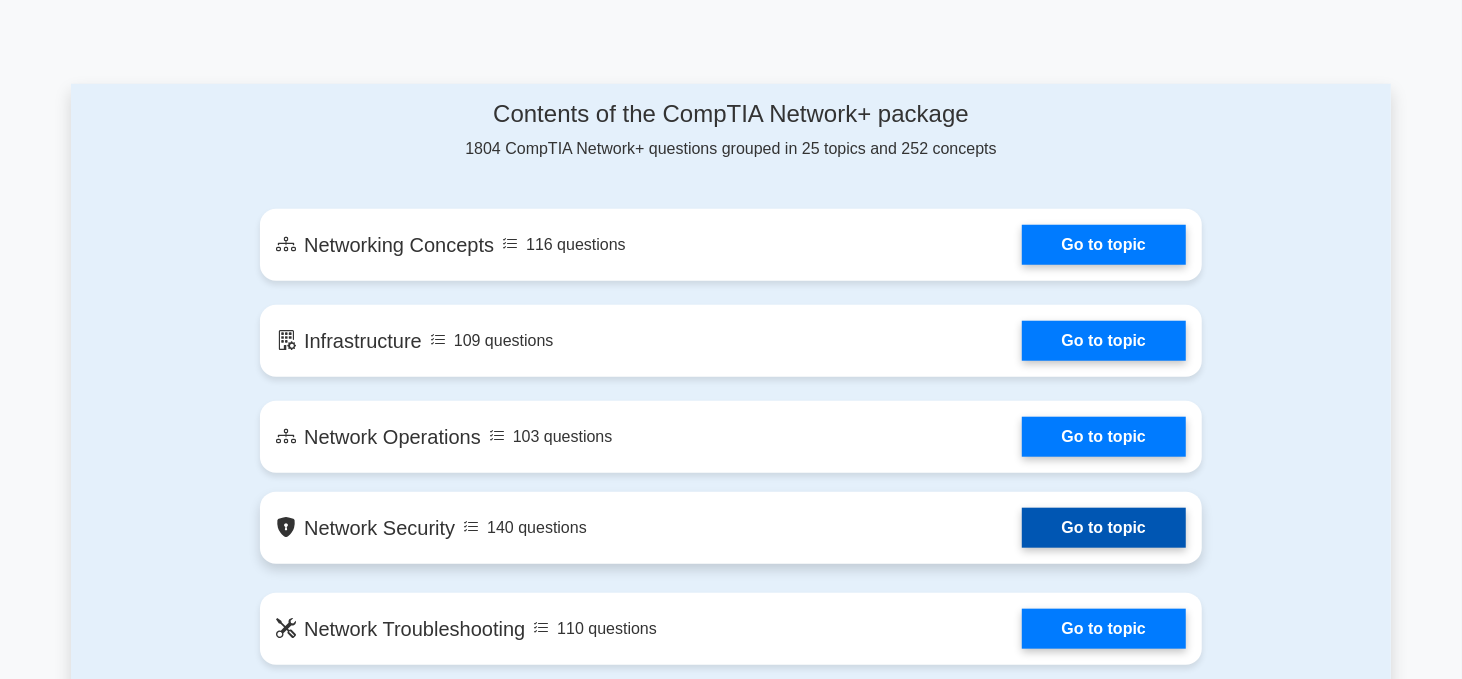 click on "Go to topic" at bounding box center (1104, 528) 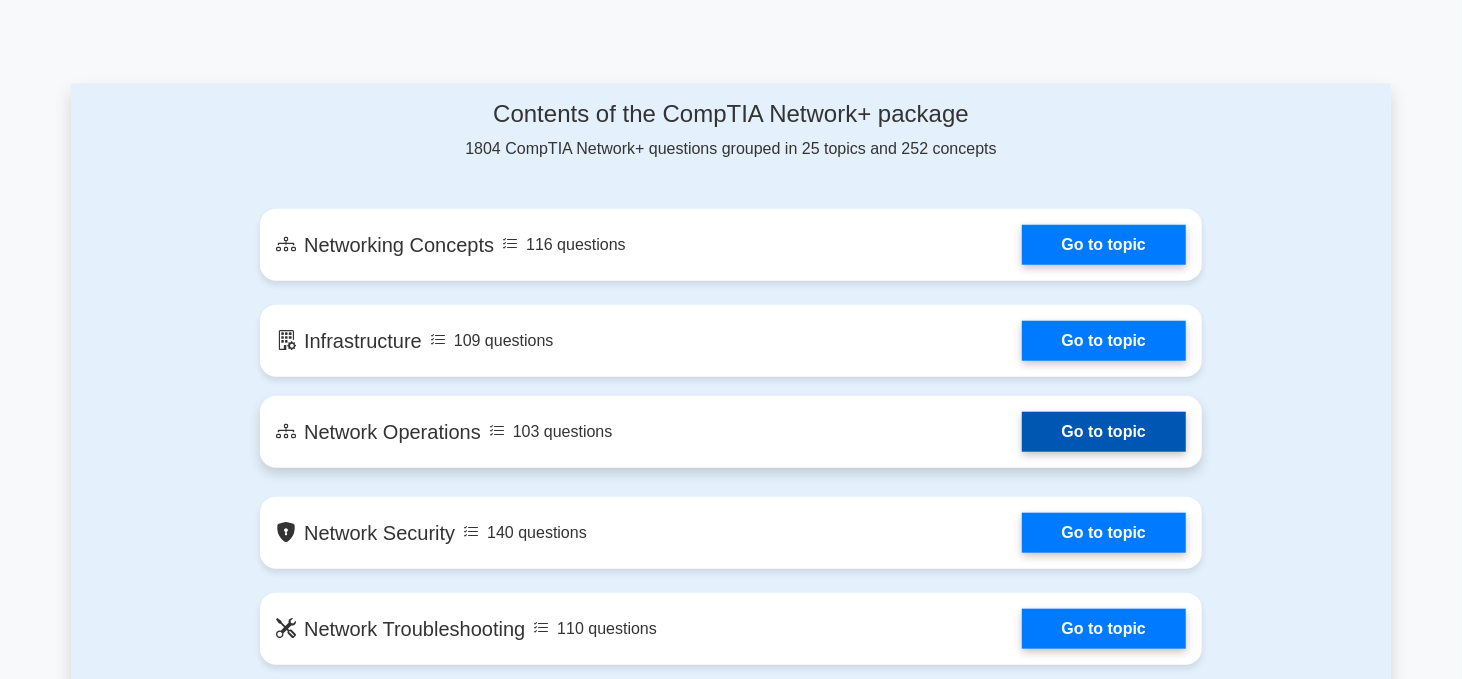 click on "Go to topic" at bounding box center [1104, 432] 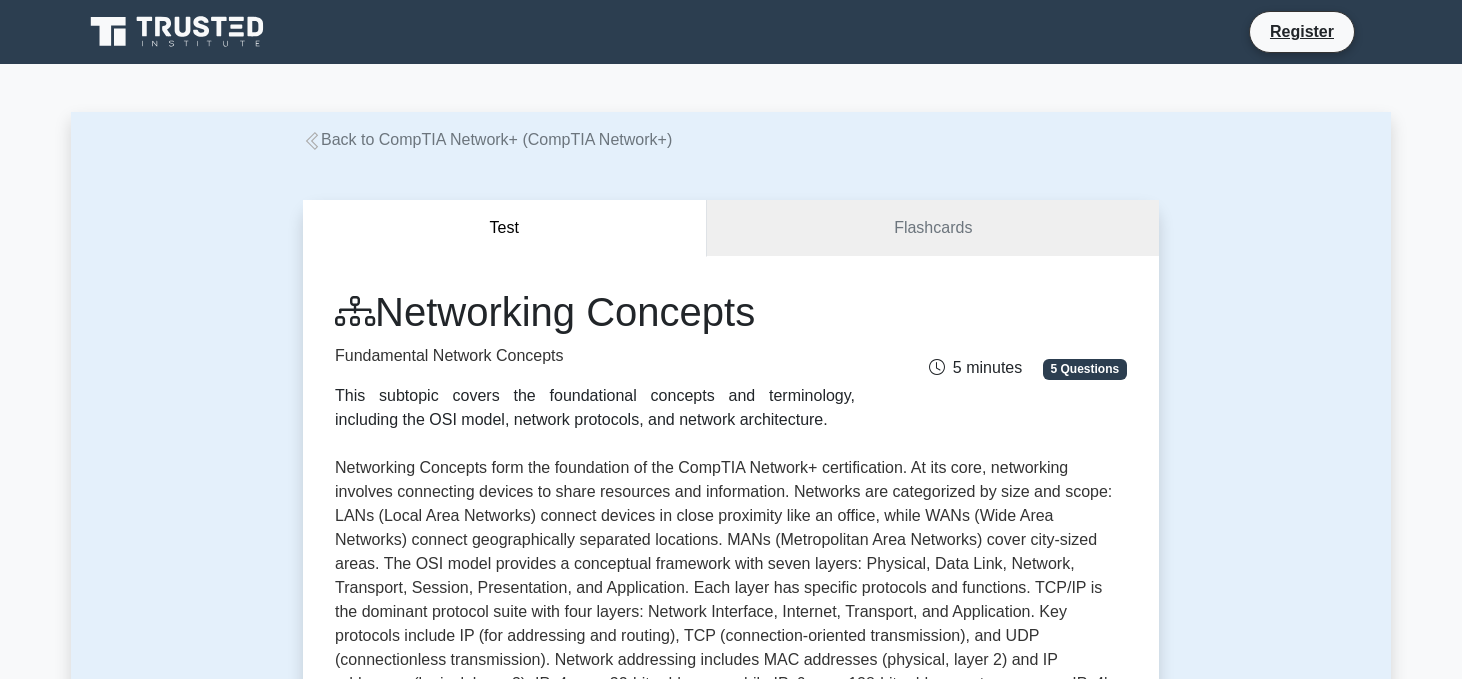 scroll, scrollTop: 203, scrollLeft: 0, axis: vertical 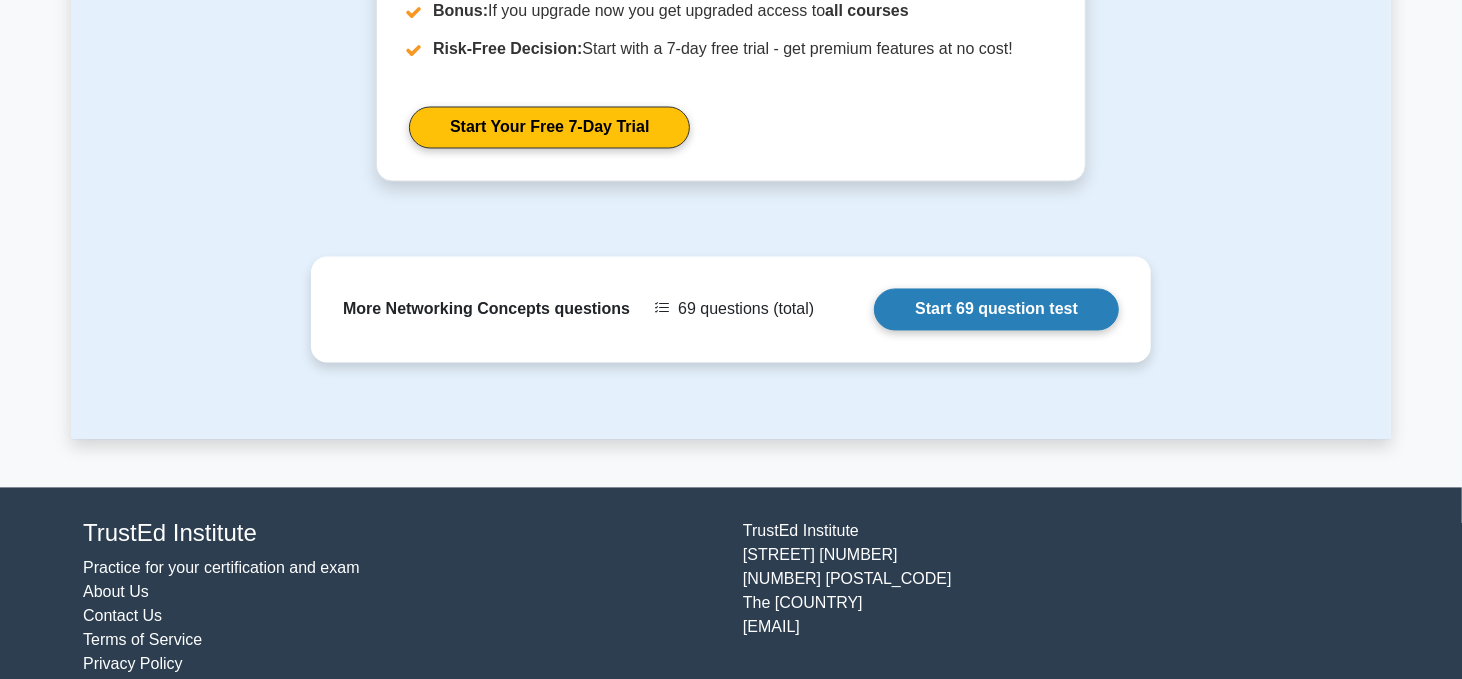 click on "Start 69 question test" at bounding box center [996, 310] 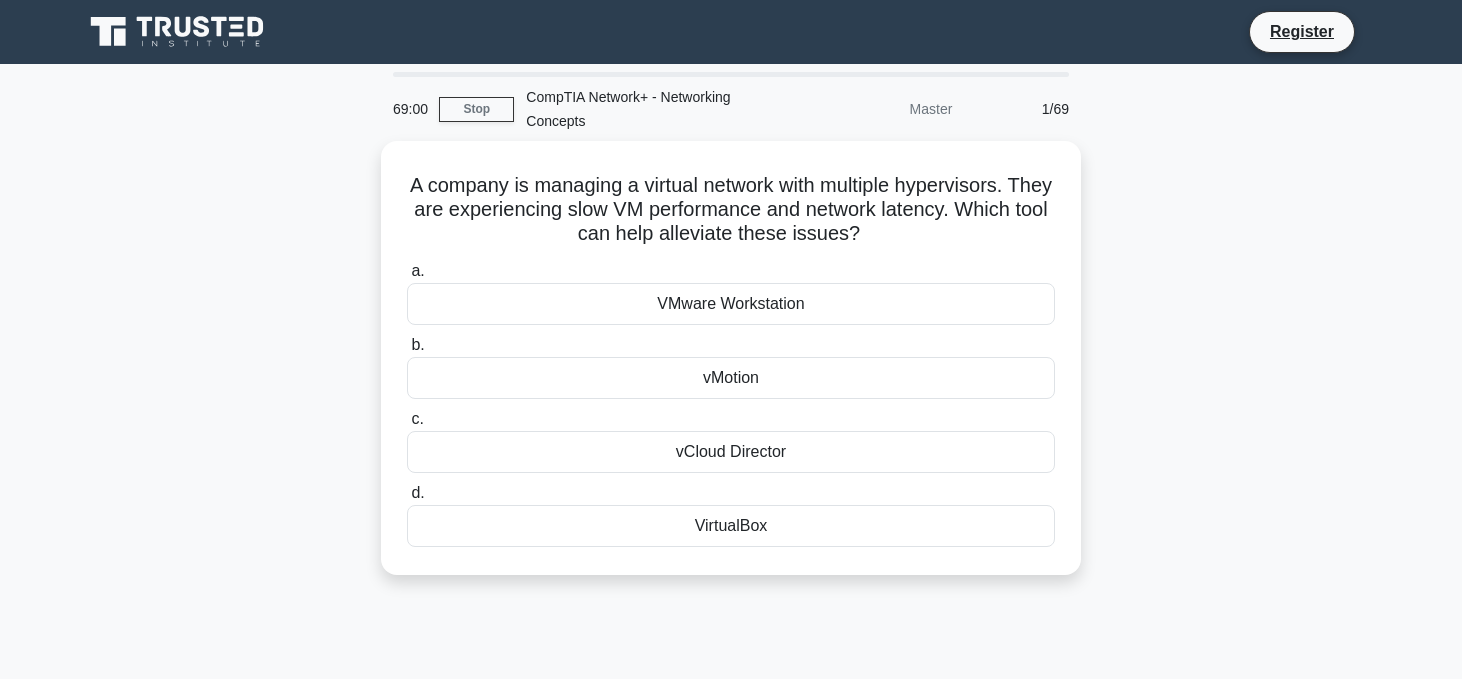 scroll, scrollTop: 0, scrollLeft: 0, axis: both 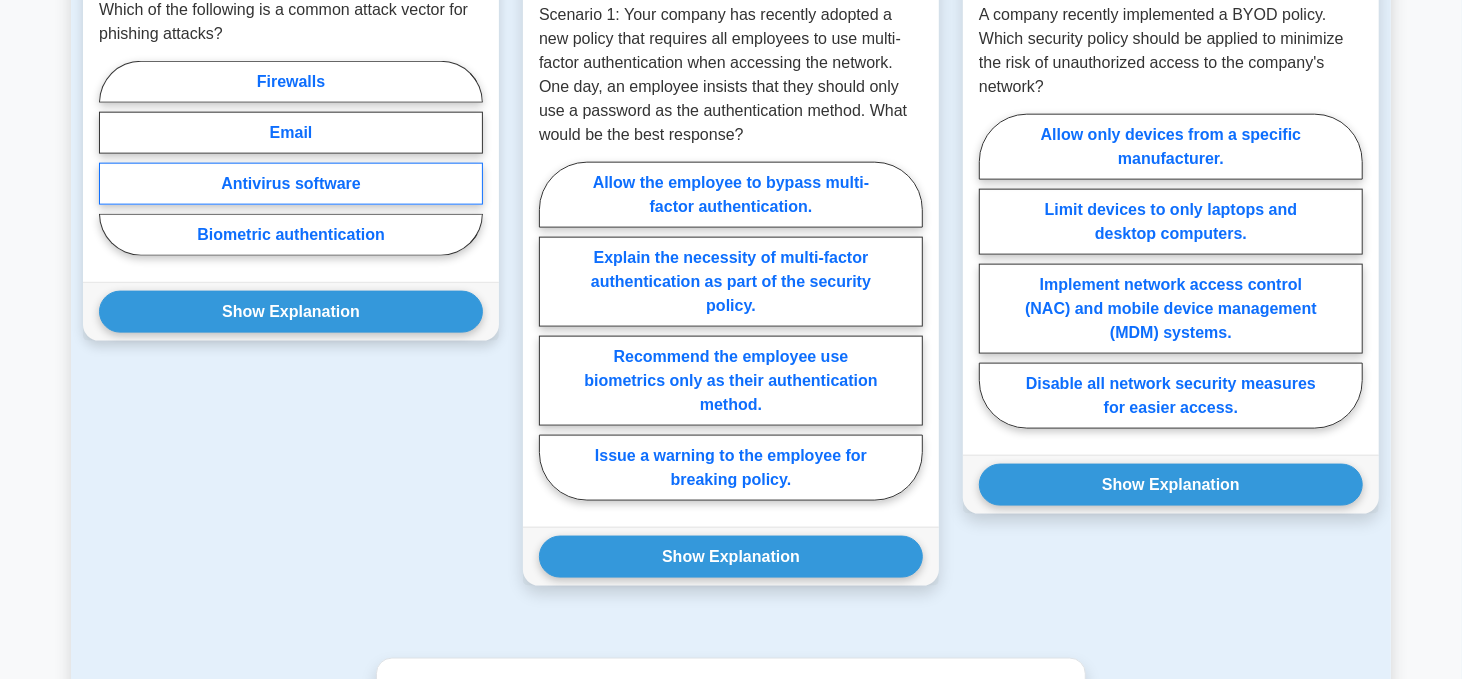click on "Antivirus software" at bounding box center (291, 184) 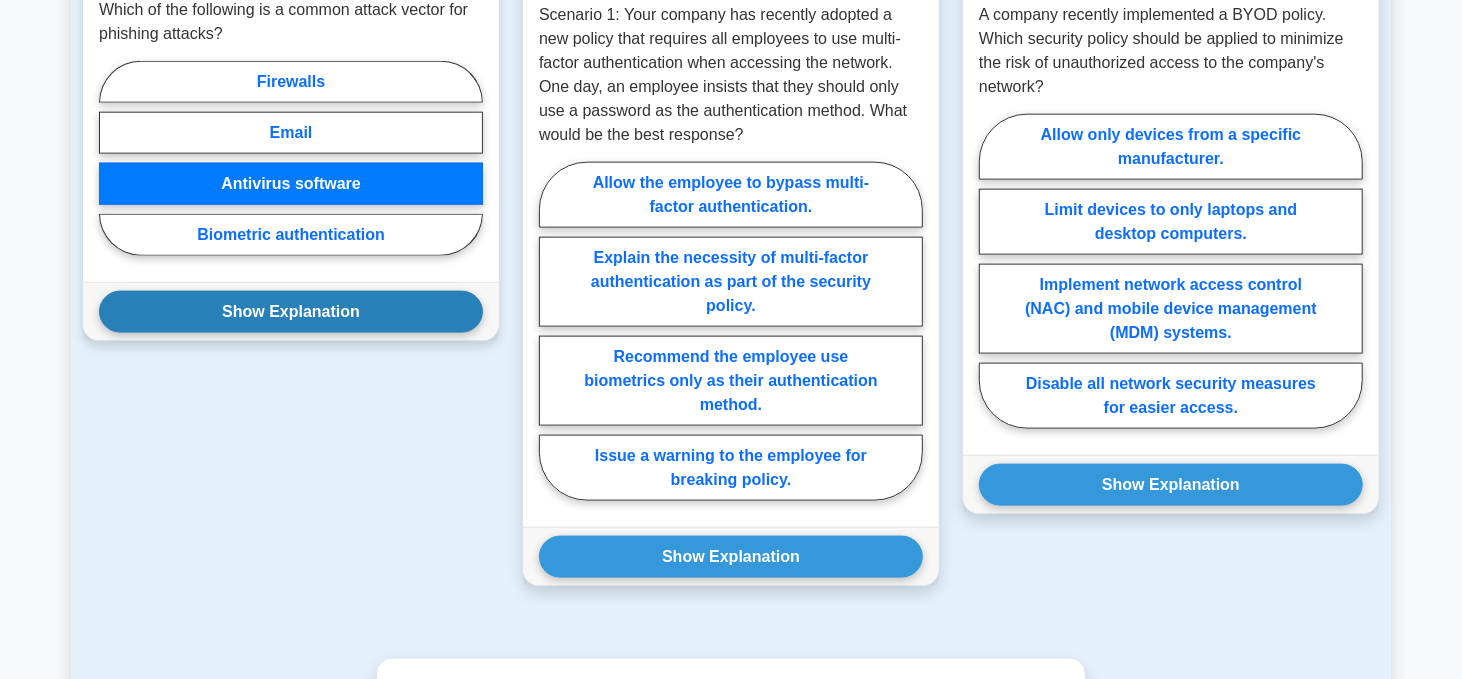 click on "Show Explanation" at bounding box center [291, 312] 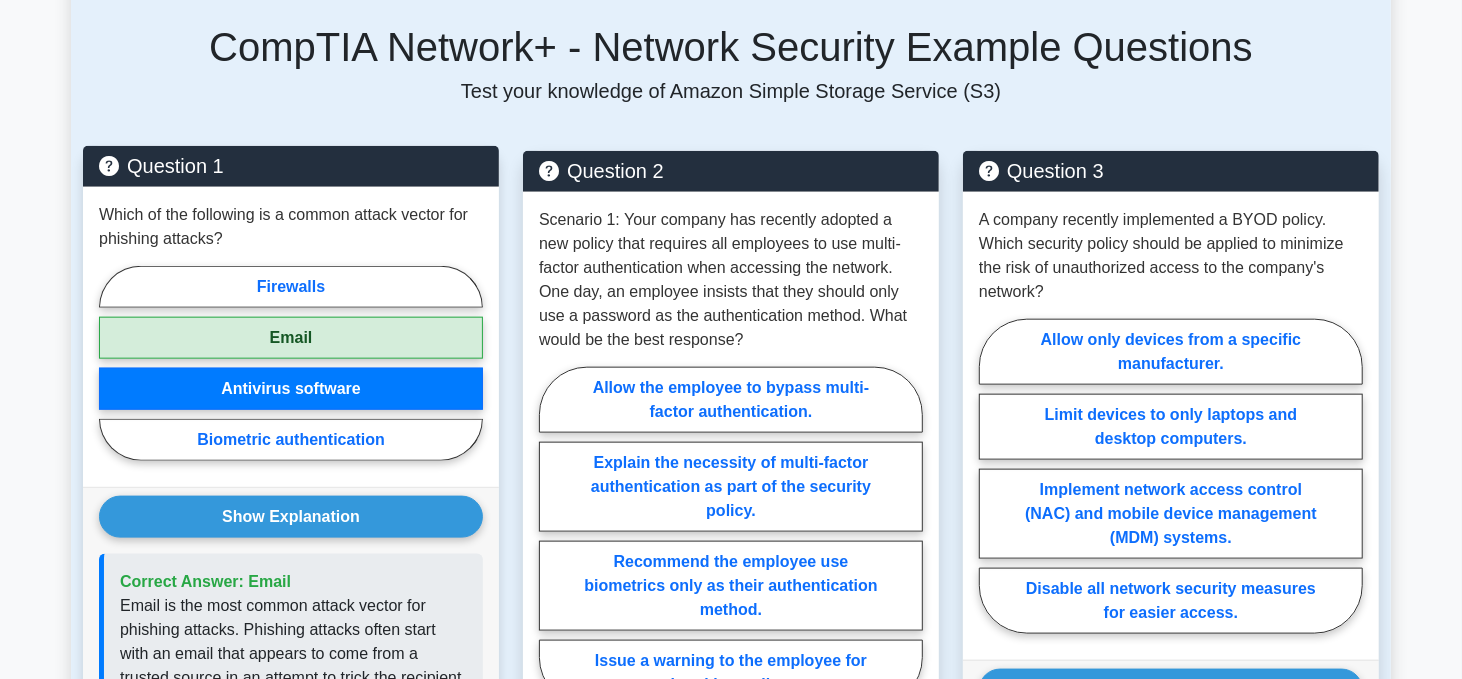 scroll, scrollTop: 1100, scrollLeft: 0, axis: vertical 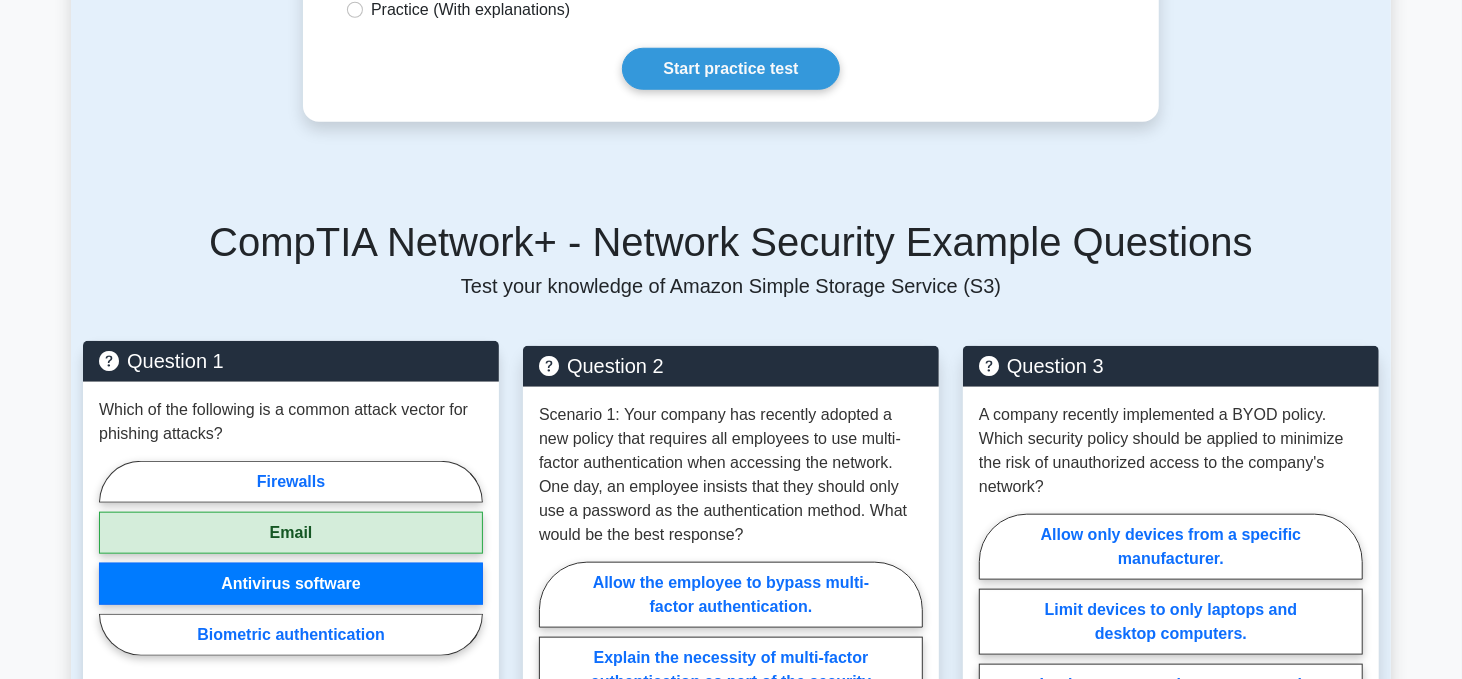 click on "Email" at bounding box center [291, 533] 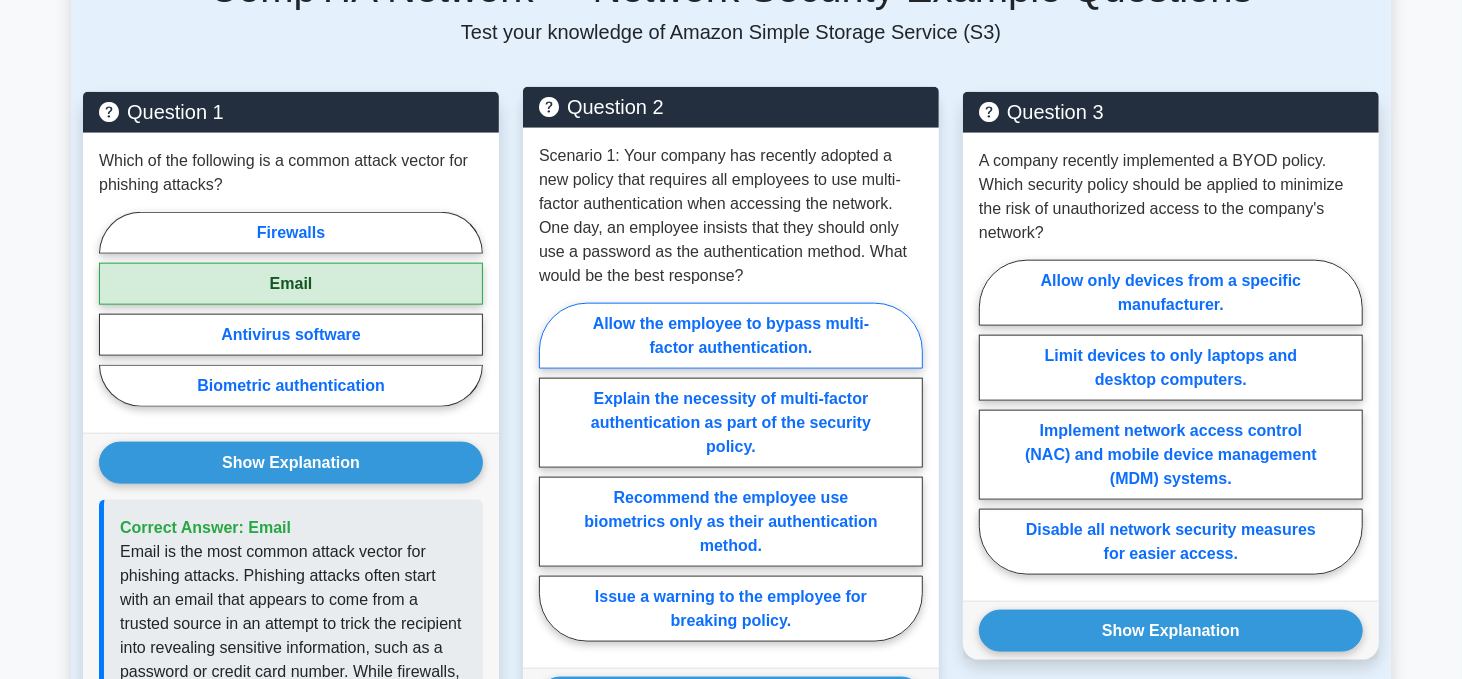scroll, scrollTop: 1400, scrollLeft: 0, axis: vertical 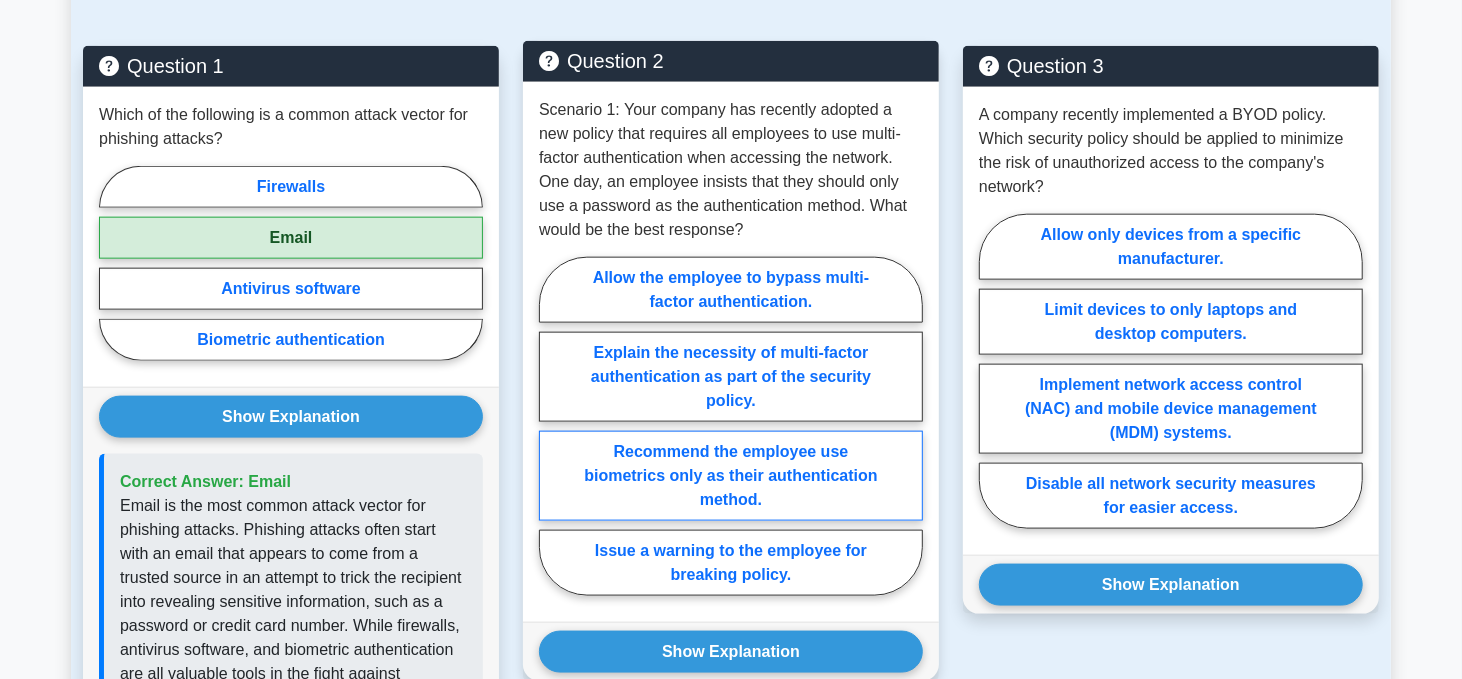 click on "Recommend the employee use biometrics only as their authentication method." at bounding box center (731, 476) 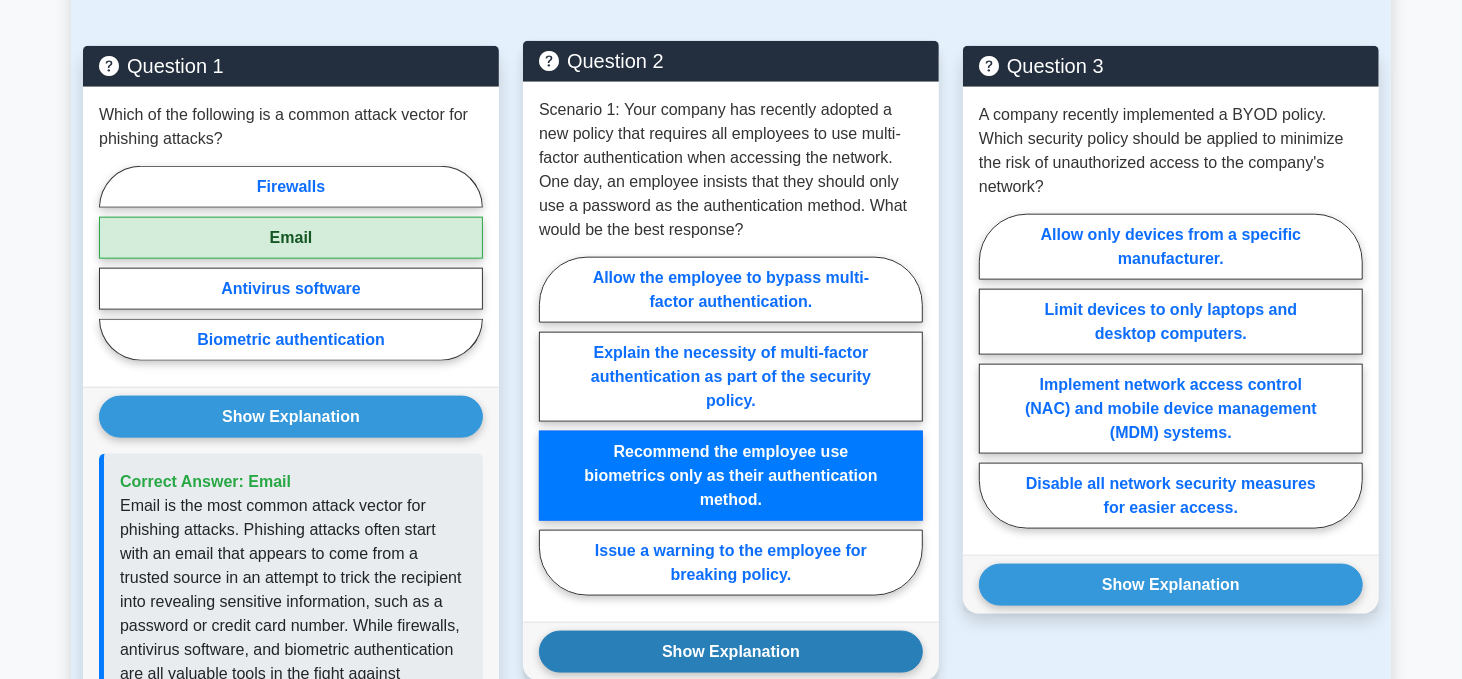 click on "Show Explanation" at bounding box center (291, 417) 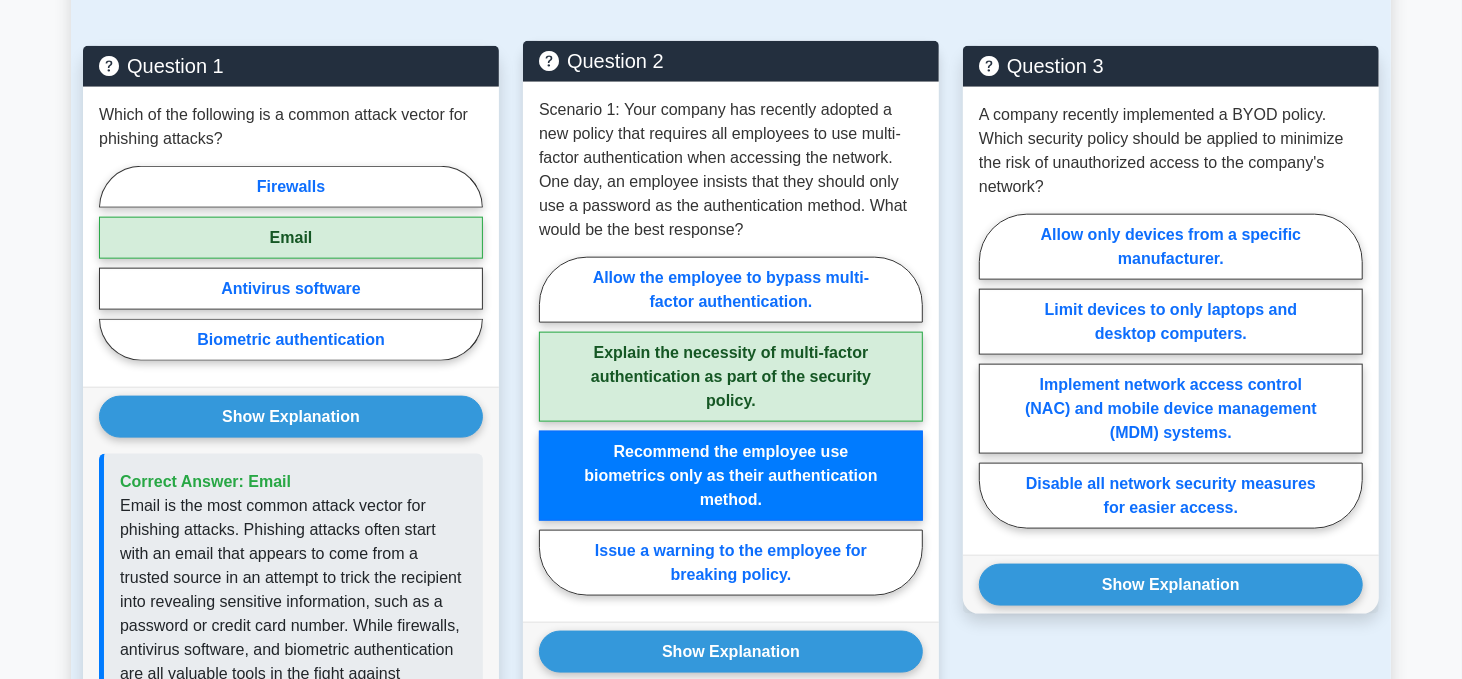 click on "Explain the necessity of multi-factor authentication as part of the security policy." at bounding box center [731, 377] 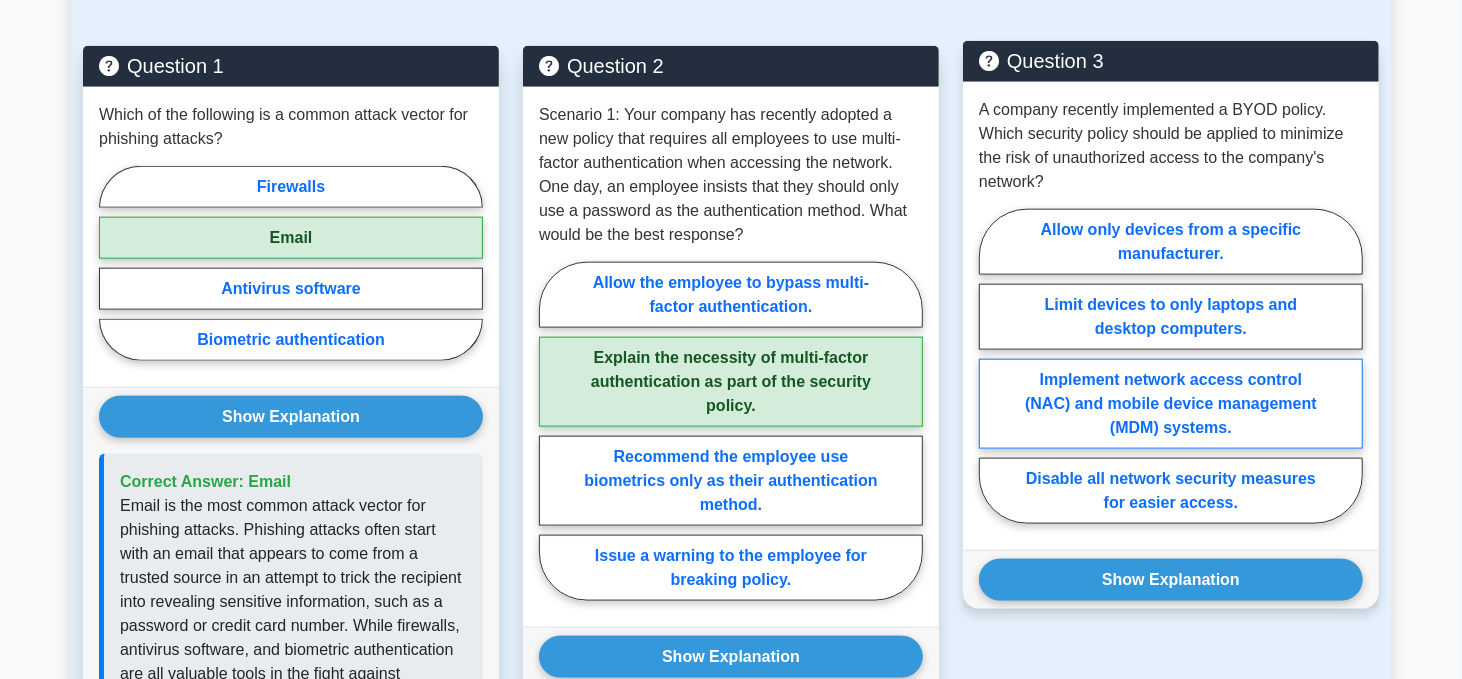 click on "Implement network access control (NAC) and mobile device management (MDM) systems." at bounding box center (1171, 404) 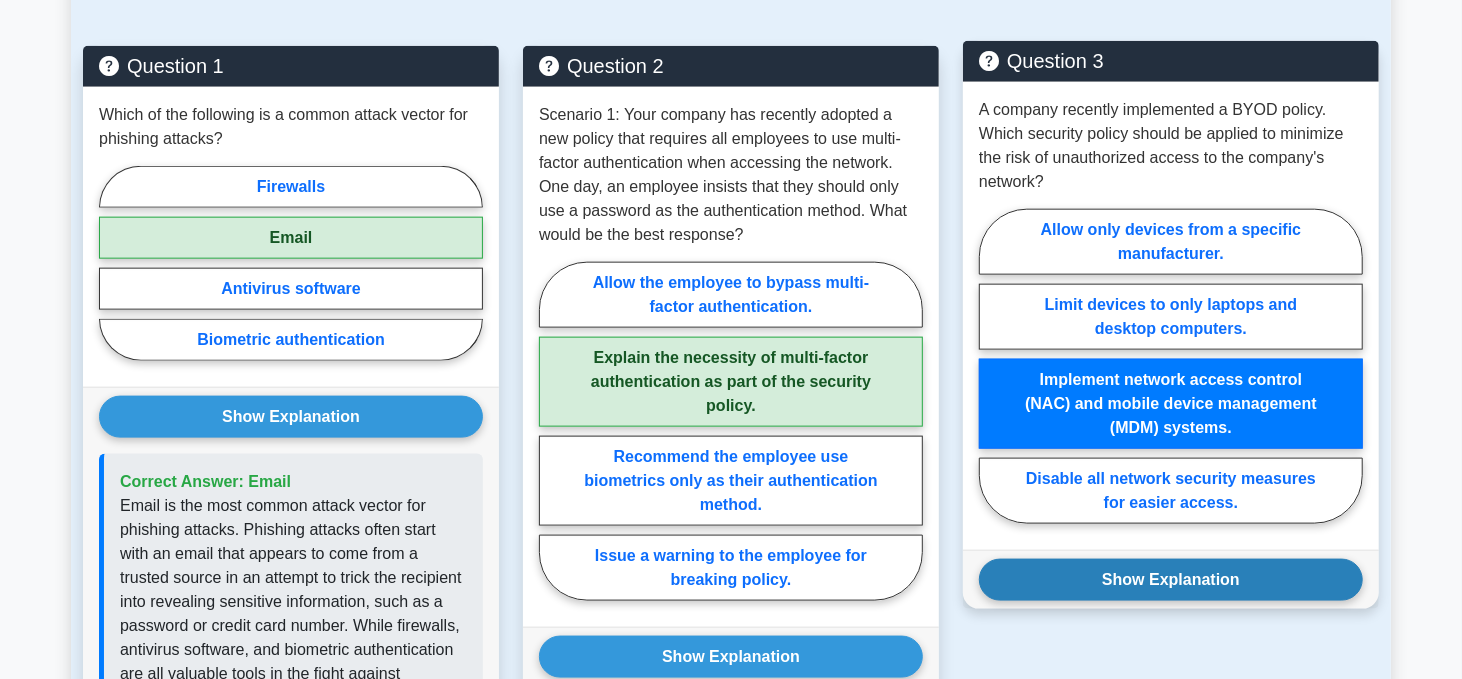 click on "Show Explanation" at bounding box center [291, 417] 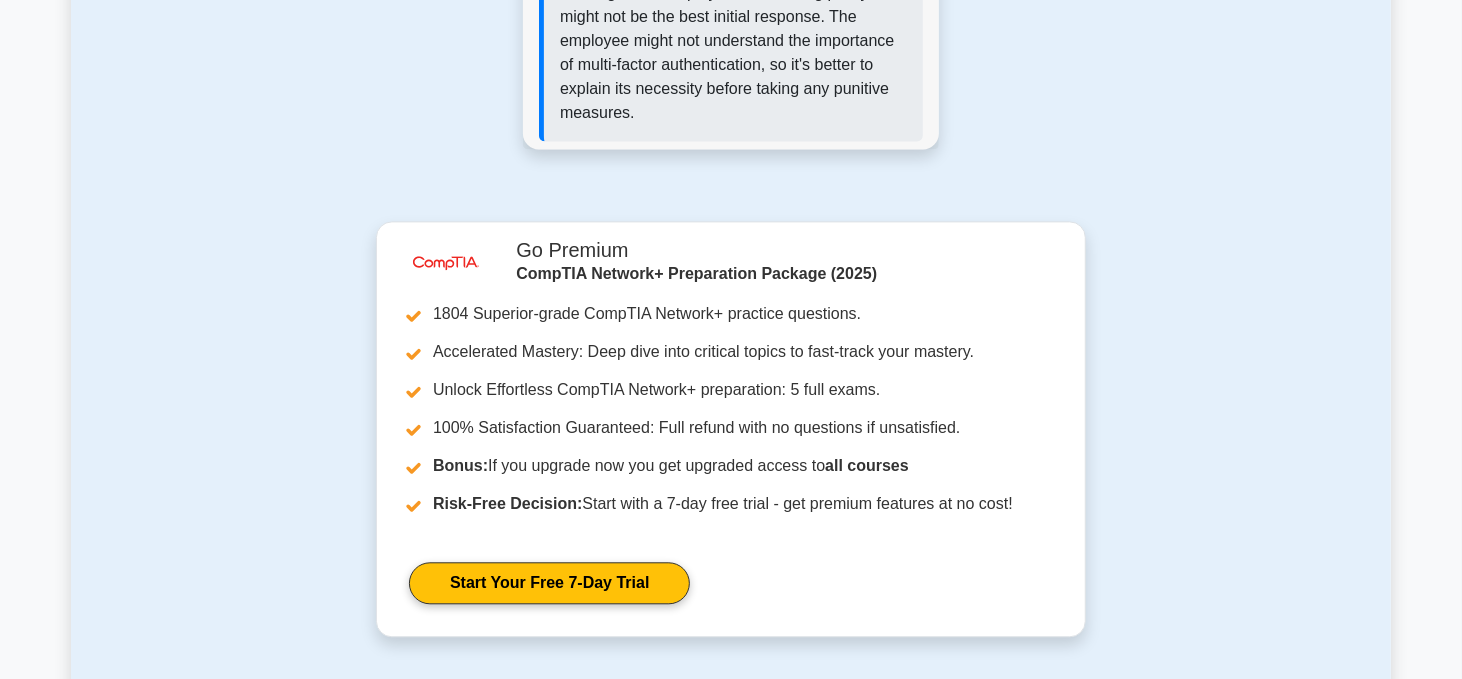 scroll, scrollTop: 3000, scrollLeft: 0, axis: vertical 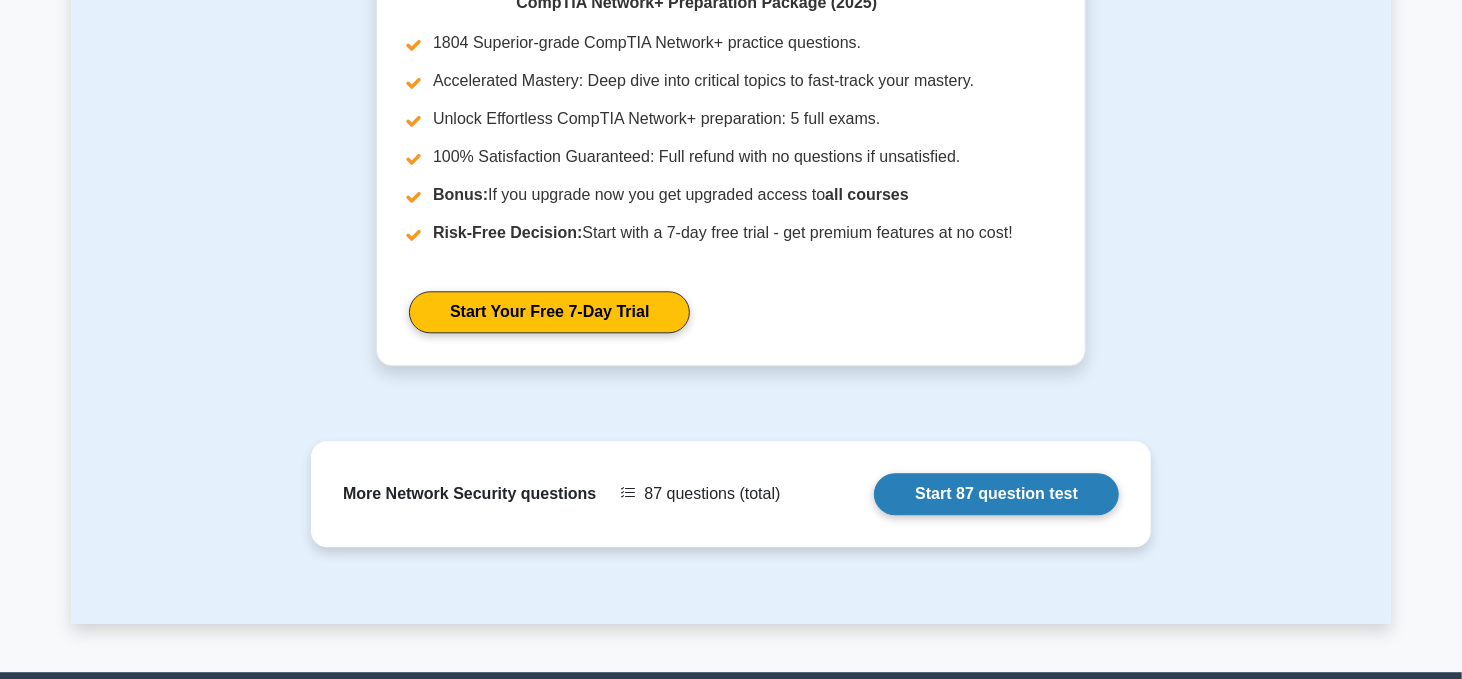 click on "Start 87 question test" at bounding box center (996, 494) 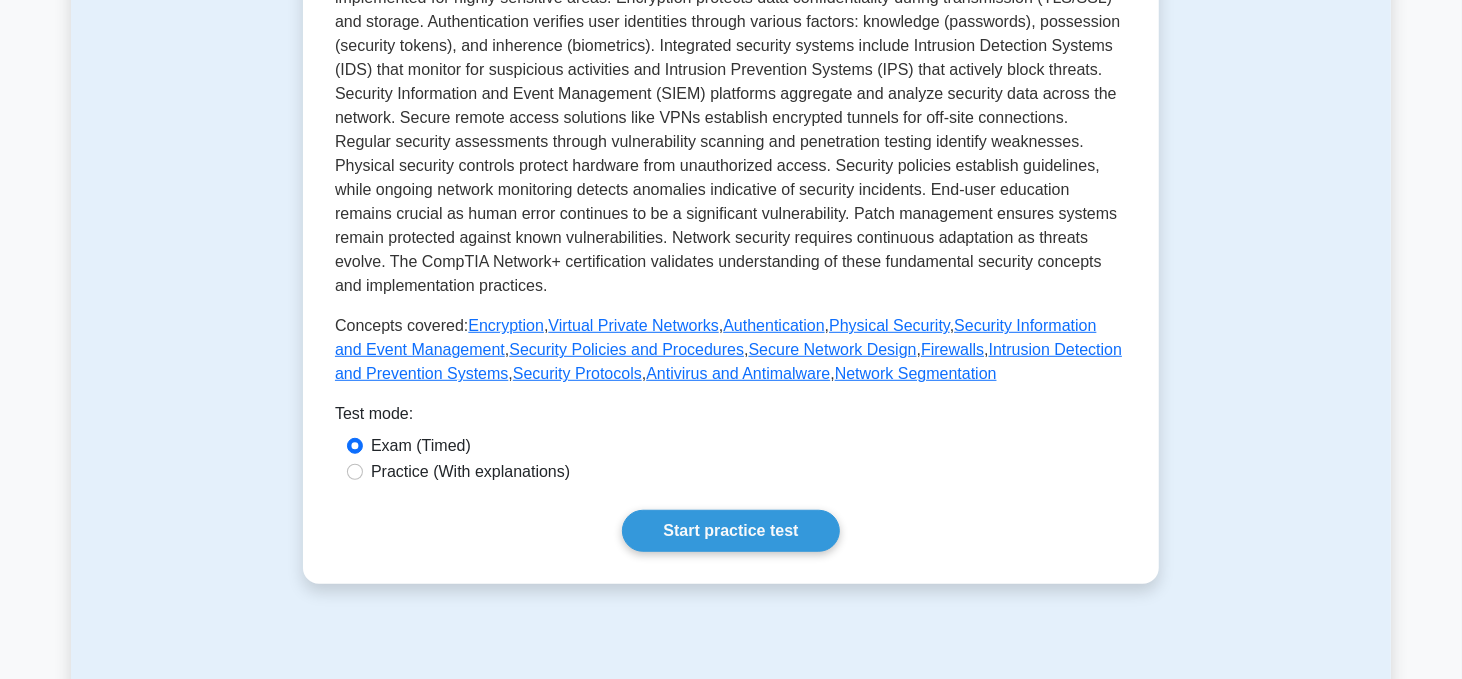 scroll, scrollTop: 600, scrollLeft: 0, axis: vertical 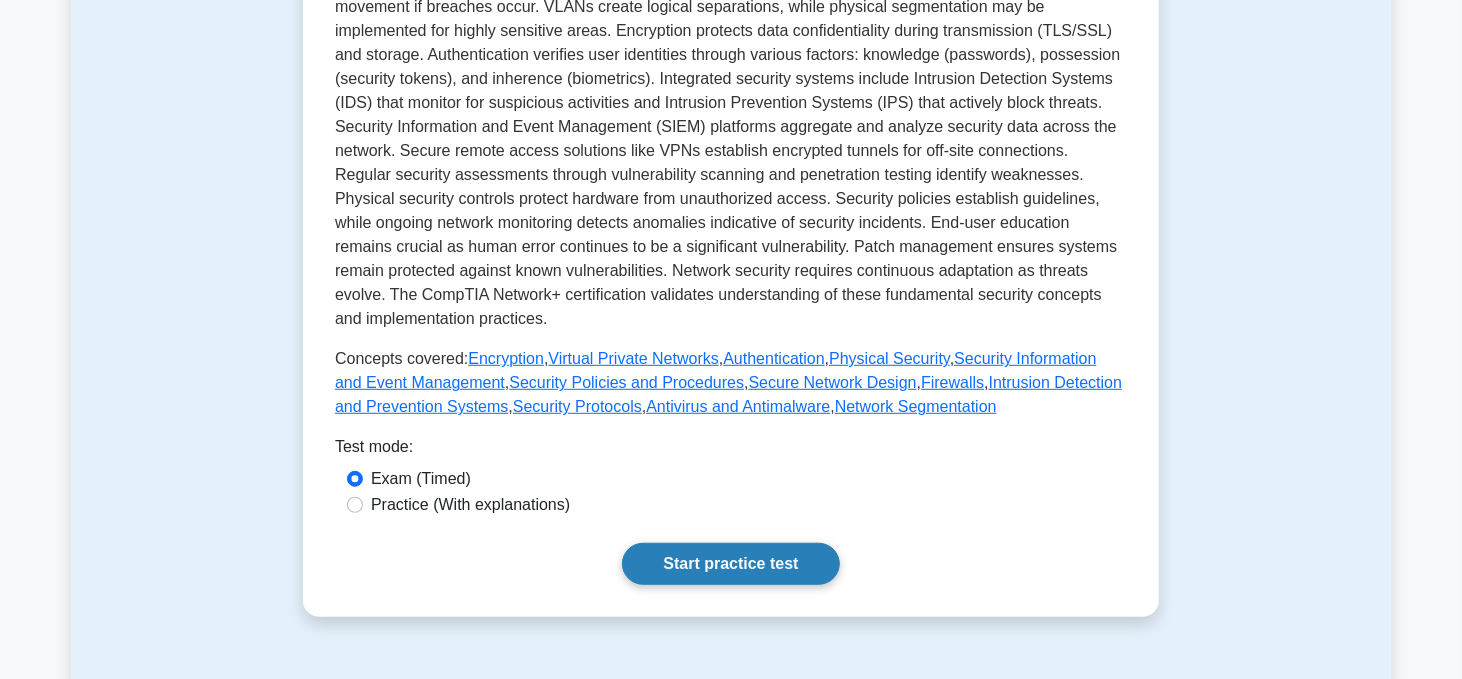 click on "Start practice test" at bounding box center (730, 564) 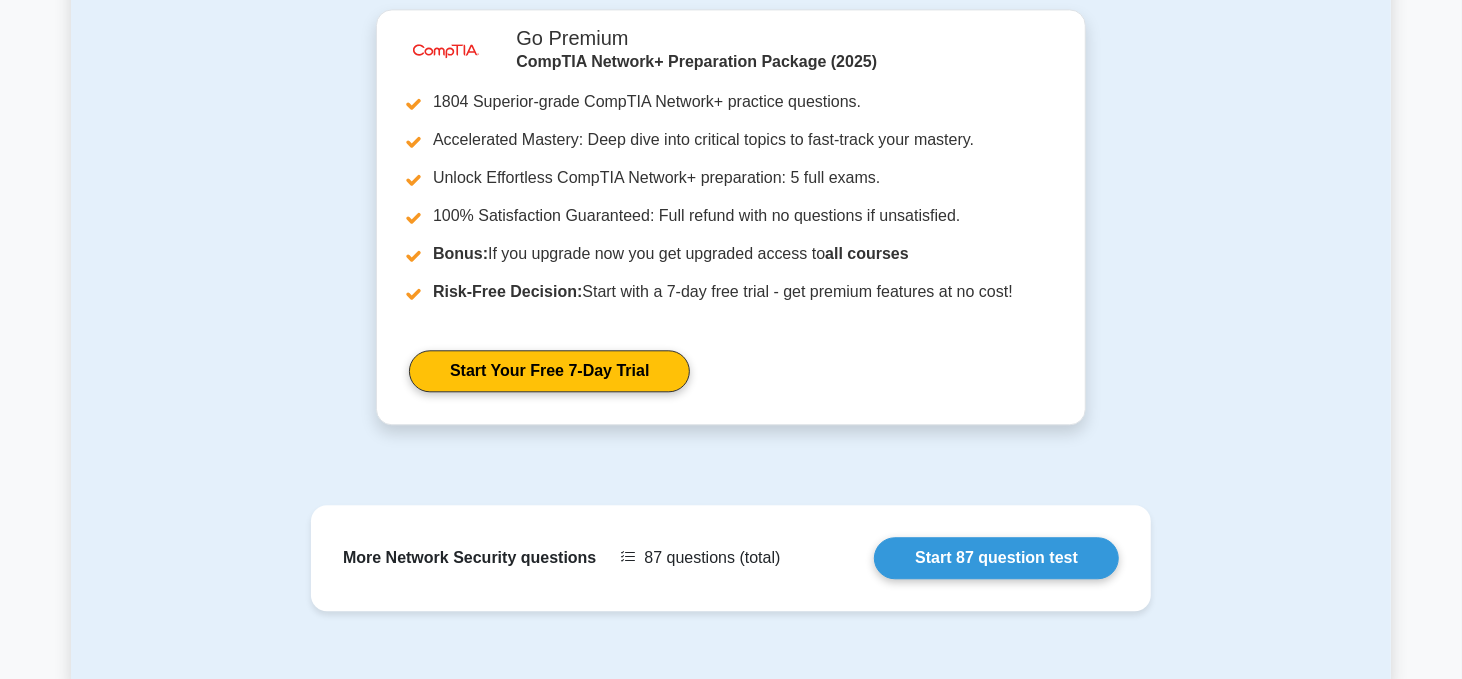scroll, scrollTop: 2908, scrollLeft: 0, axis: vertical 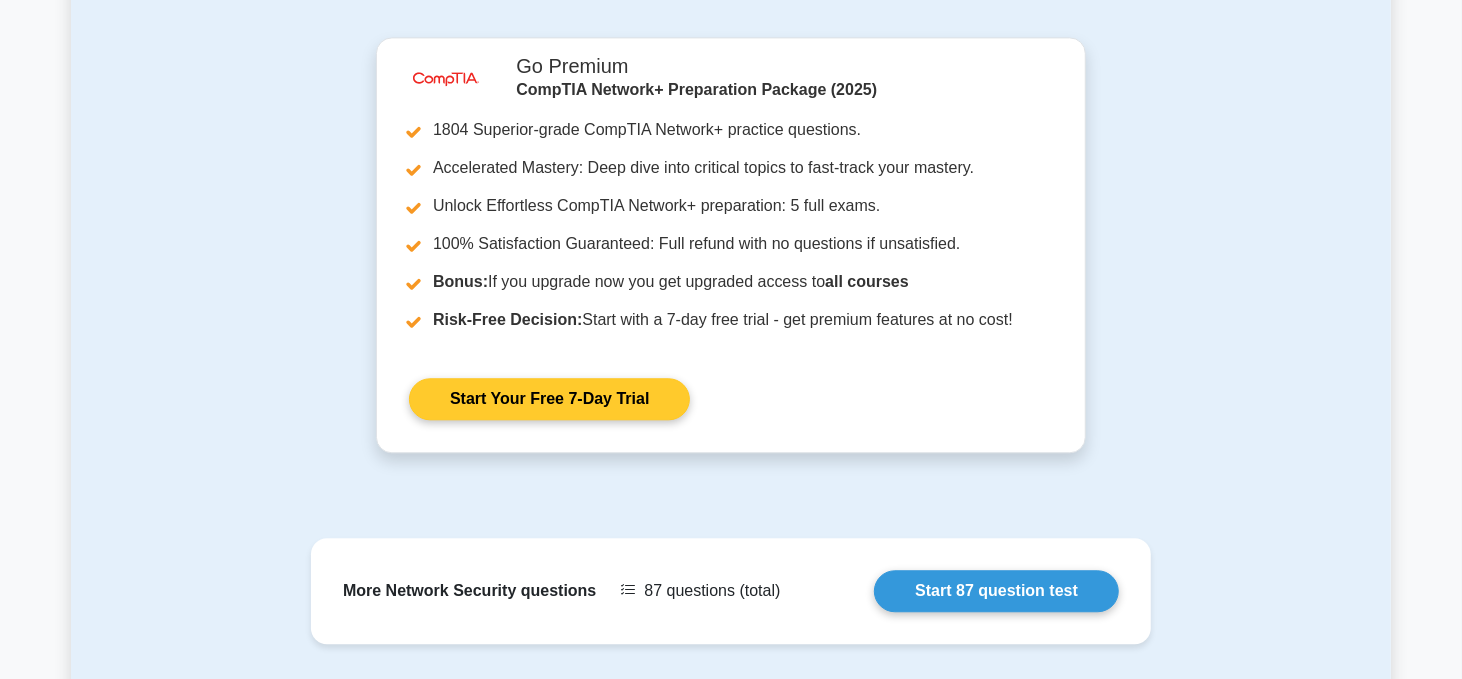 click on "Start Your Free 7-Day Trial" at bounding box center [549, 399] 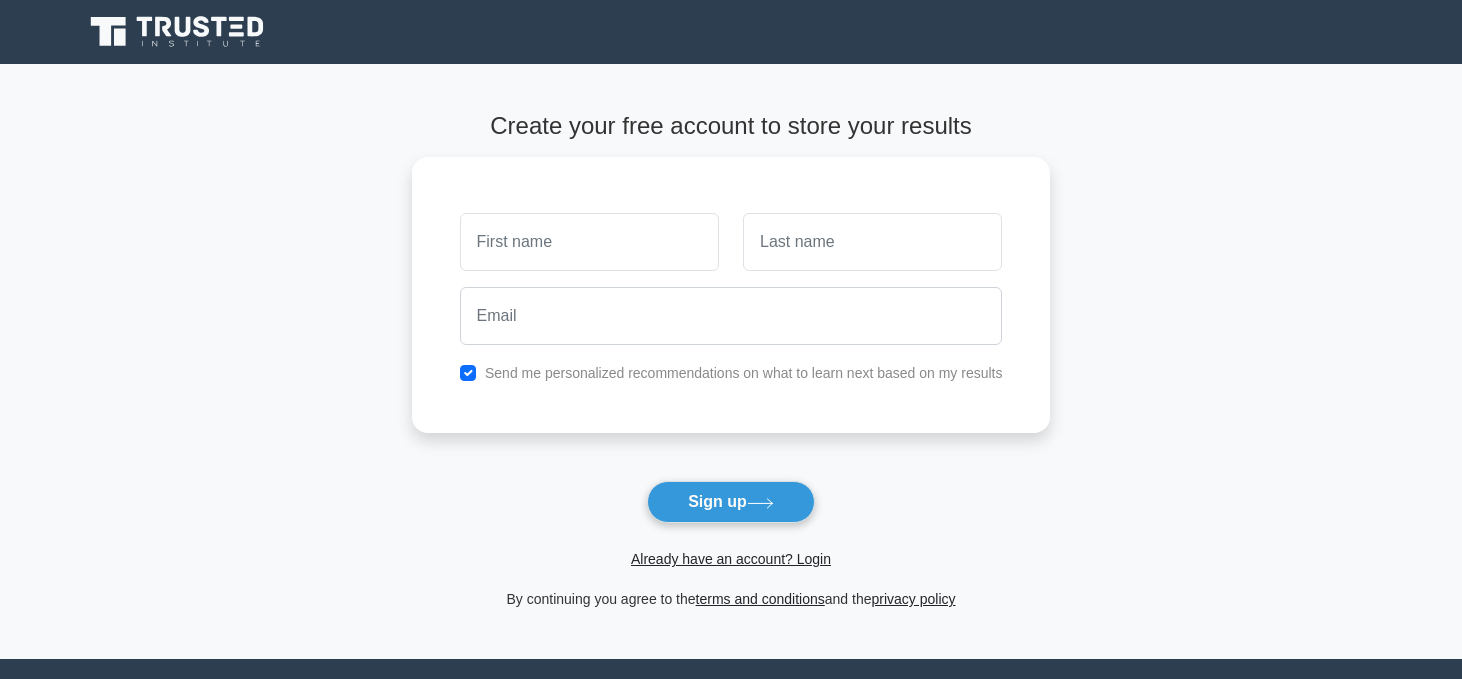 scroll, scrollTop: 0, scrollLeft: 0, axis: both 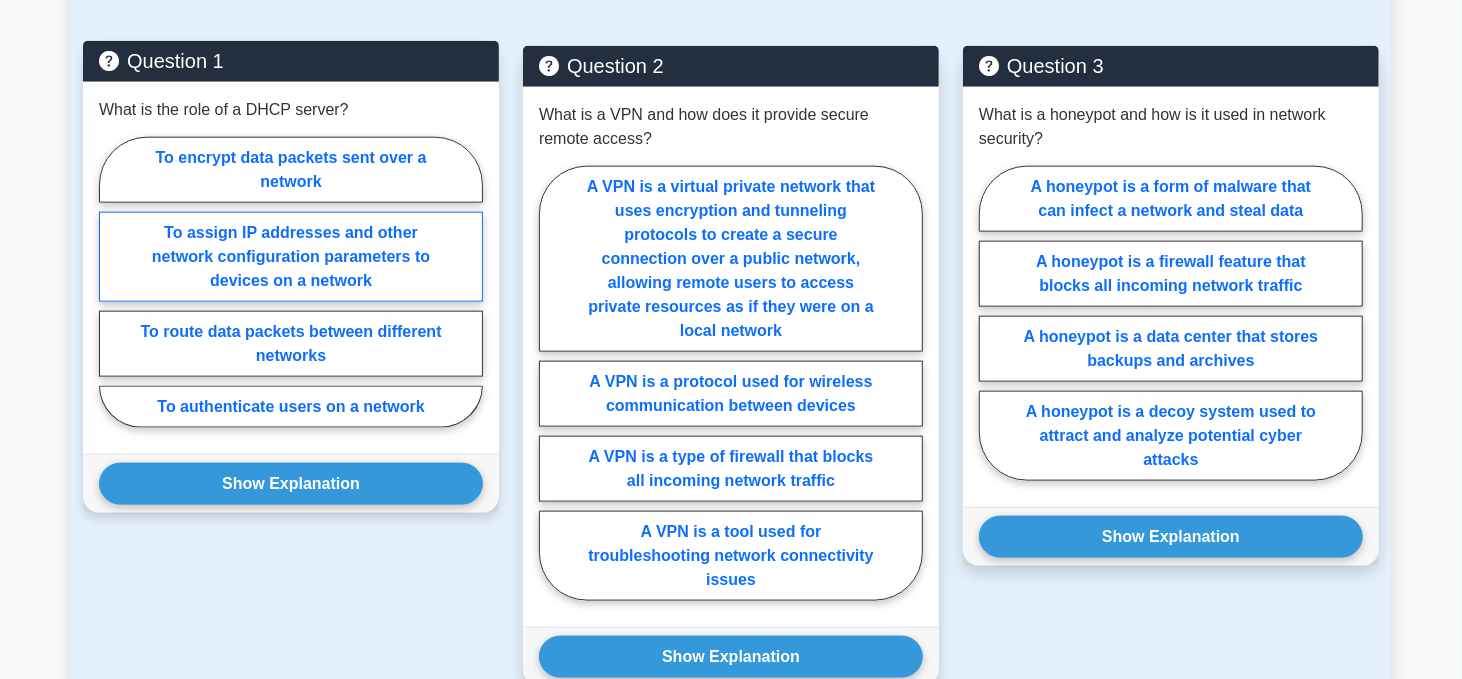 drag, startPoint x: 306, startPoint y: 277, endPoint x: 429, endPoint y: 259, distance: 124.3101 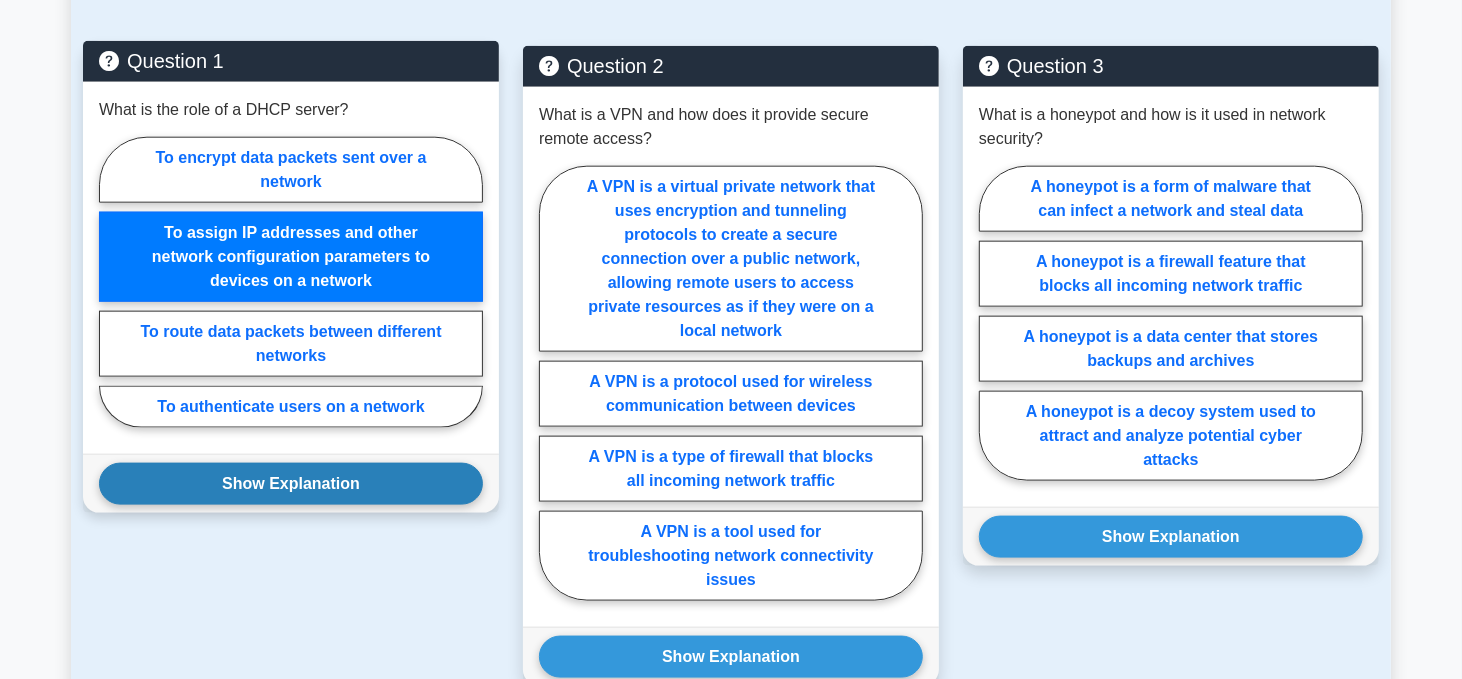 click on "Show Explanation" at bounding box center [291, 484] 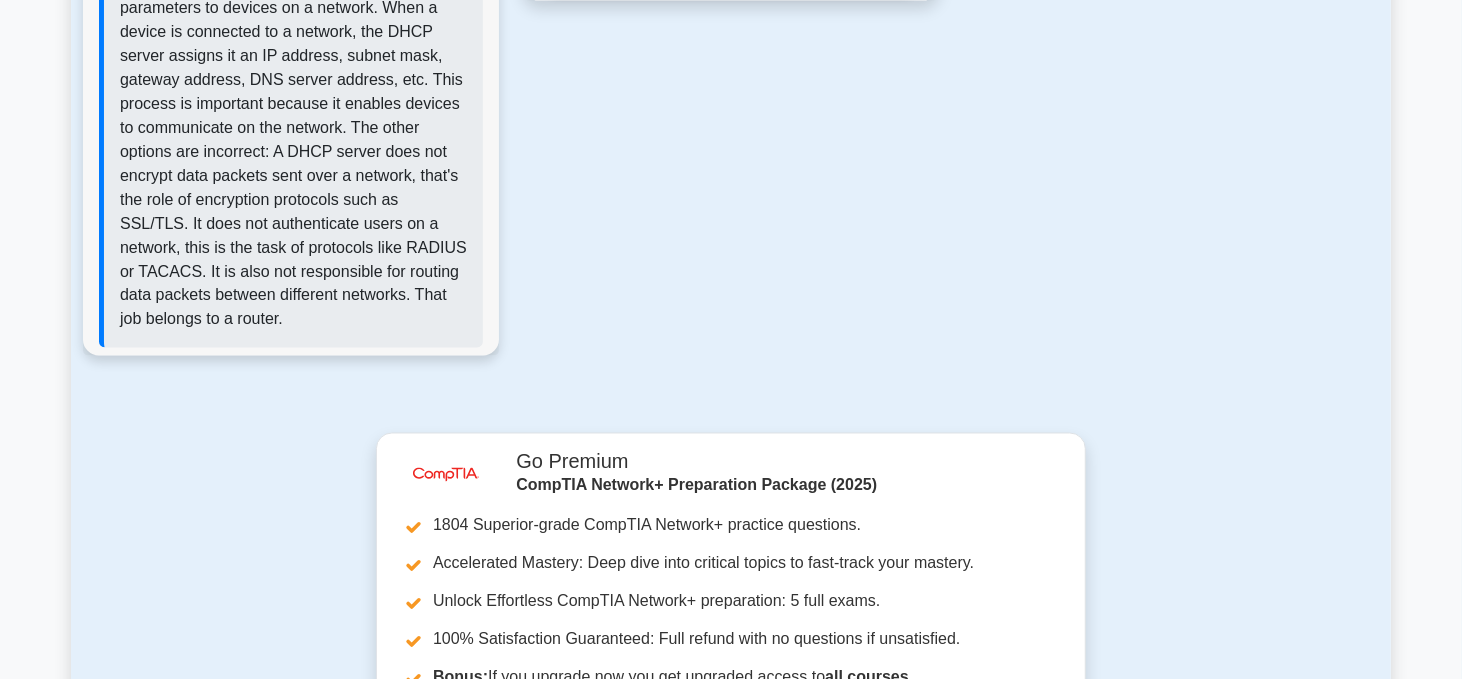 scroll, scrollTop: 1800, scrollLeft: 0, axis: vertical 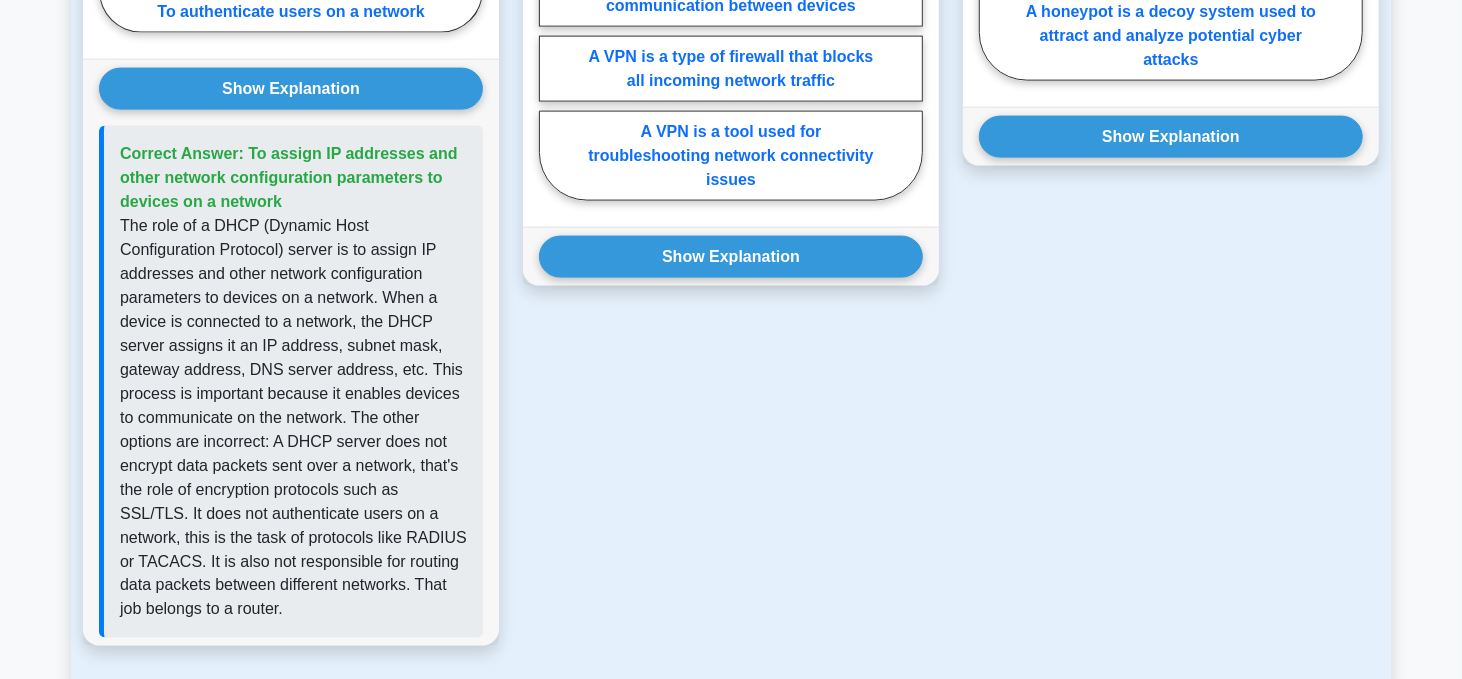 click on "Question 2
What is a VPN and how does it provide secure remote access?
A VPN is a virtual private network that uses encryption and tunneling protocols to create a secure connection over a public network, allowing remote users to access private resources as if they were on a local network
A VPN is a protocol used for wireless communication between devices" at bounding box center (731, 158) 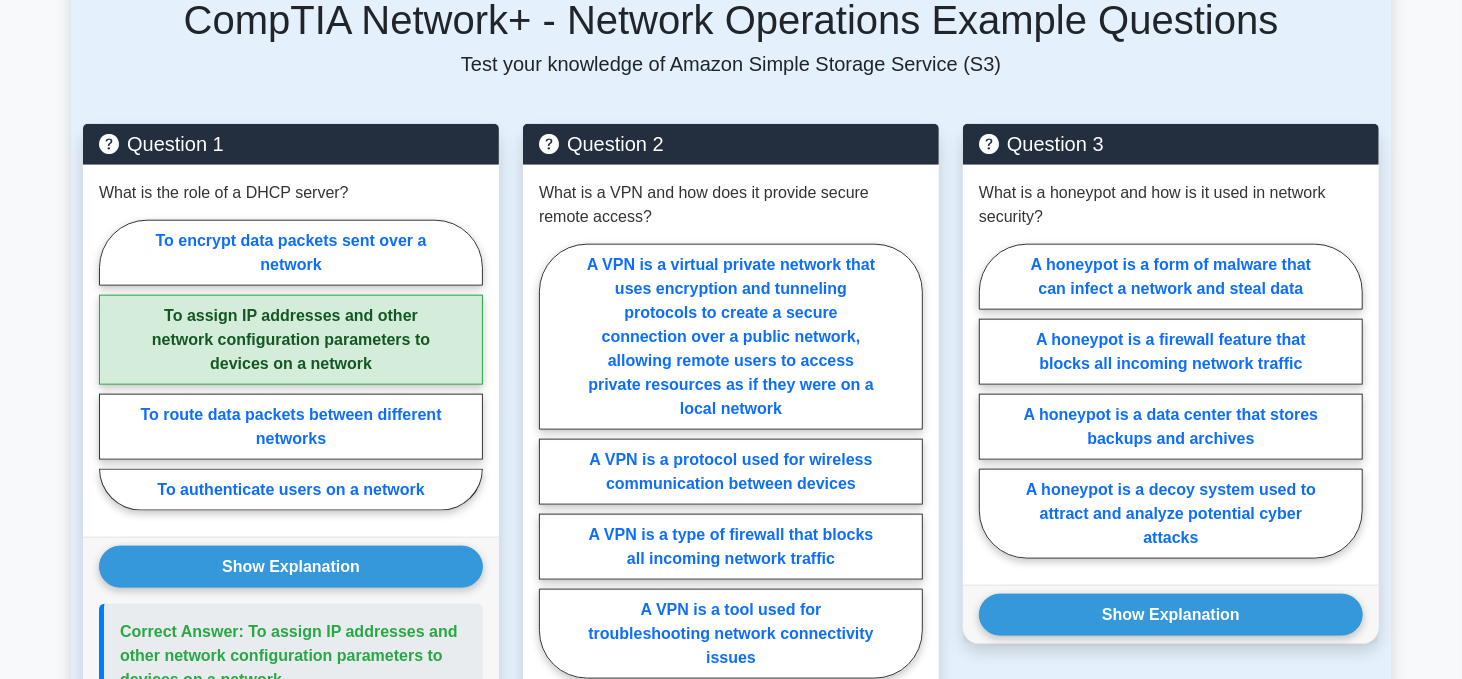 scroll, scrollTop: 1300, scrollLeft: 0, axis: vertical 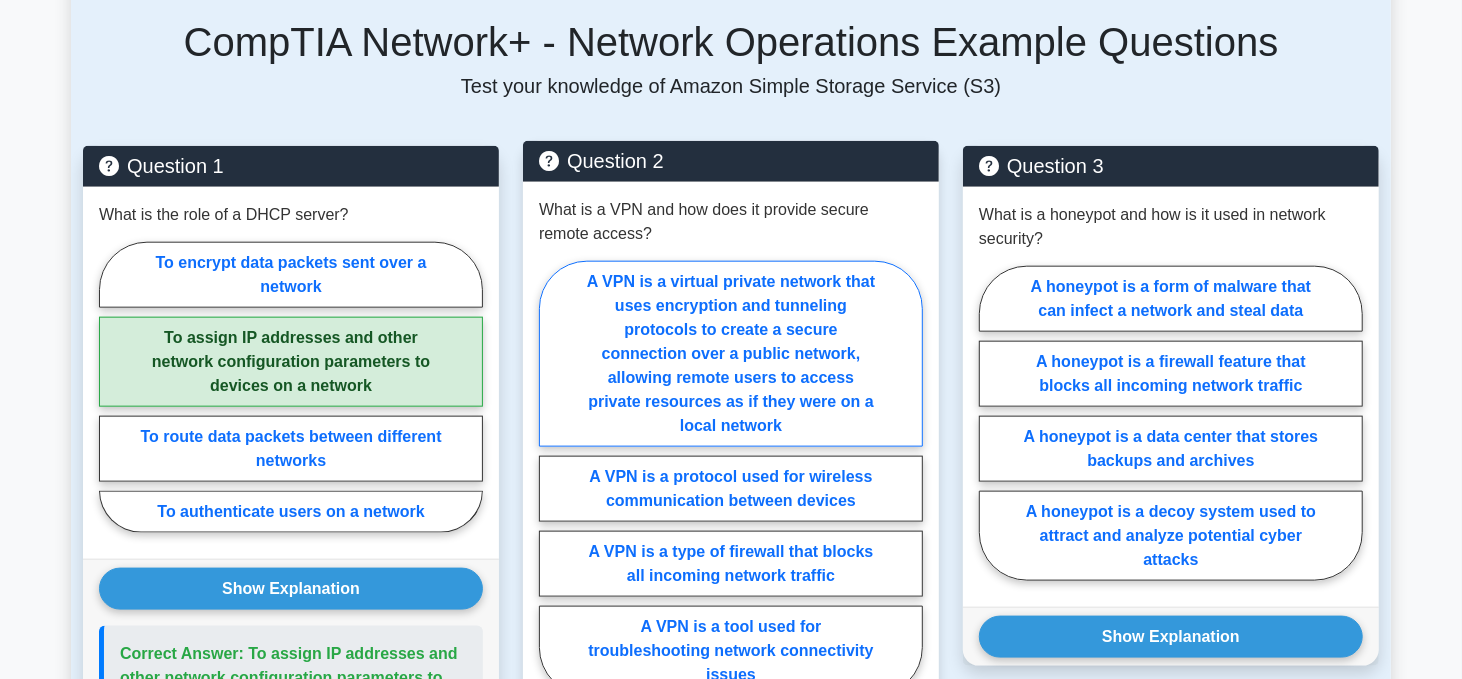 click on "A VPN is a virtual private network that uses encryption and tunneling protocols to create a secure connection over a public network, allowing remote users to access private resources as if they were on a local network" at bounding box center (731, 354) 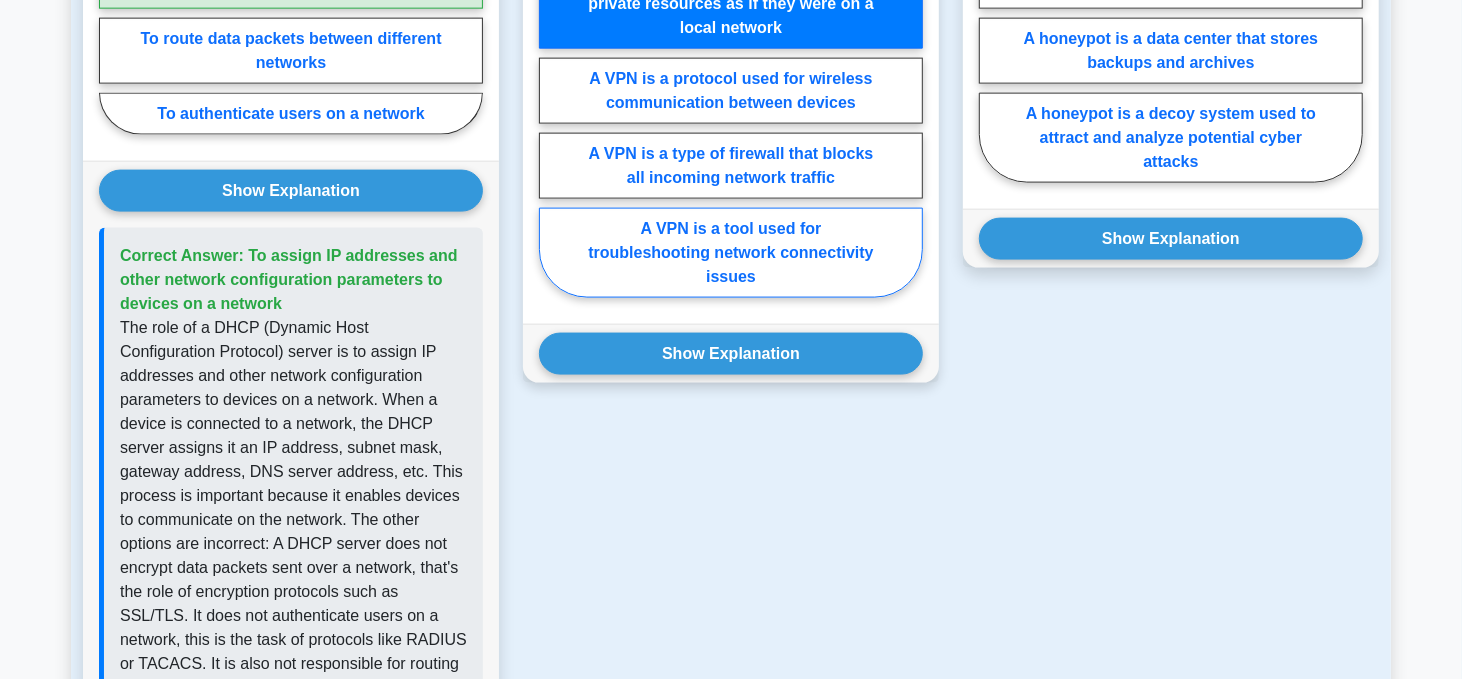 scroll, scrollTop: 1700, scrollLeft: 0, axis: vertical 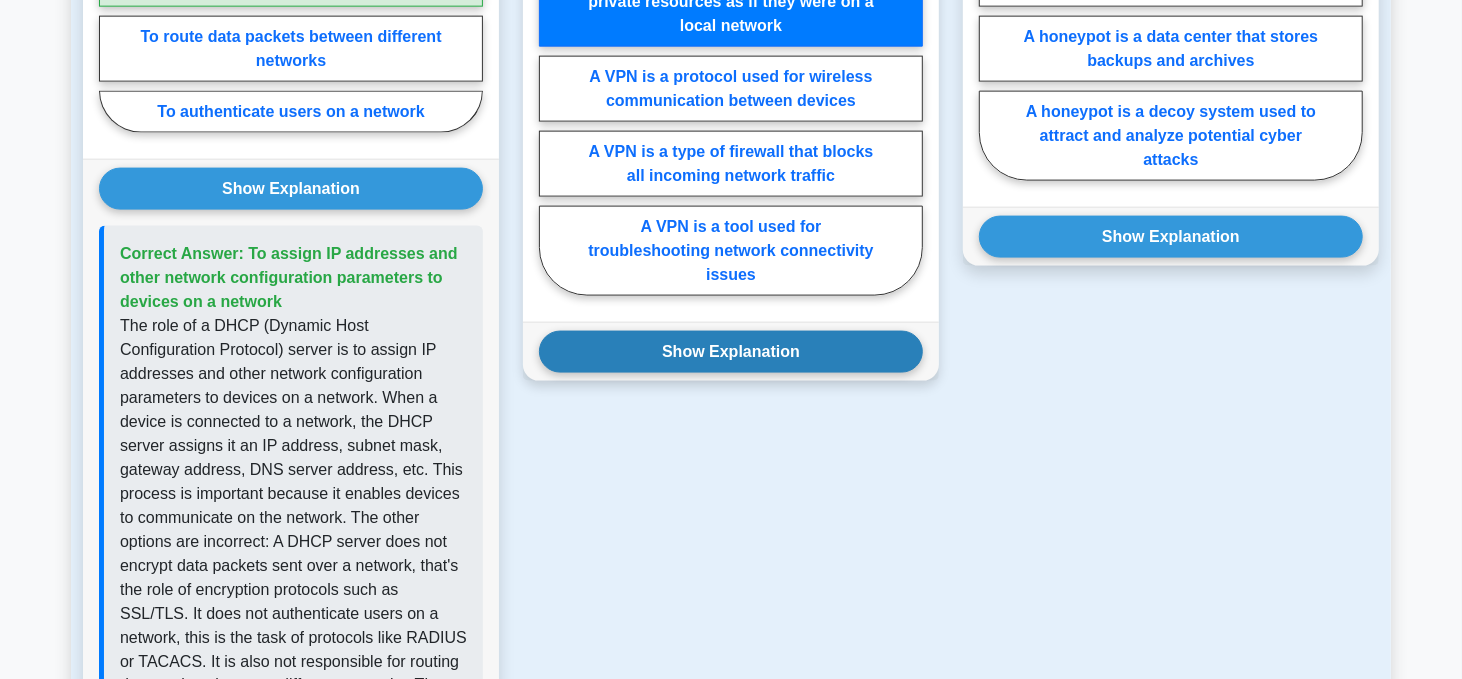 click on "Show Explanation" at bounding box center (291, 189) 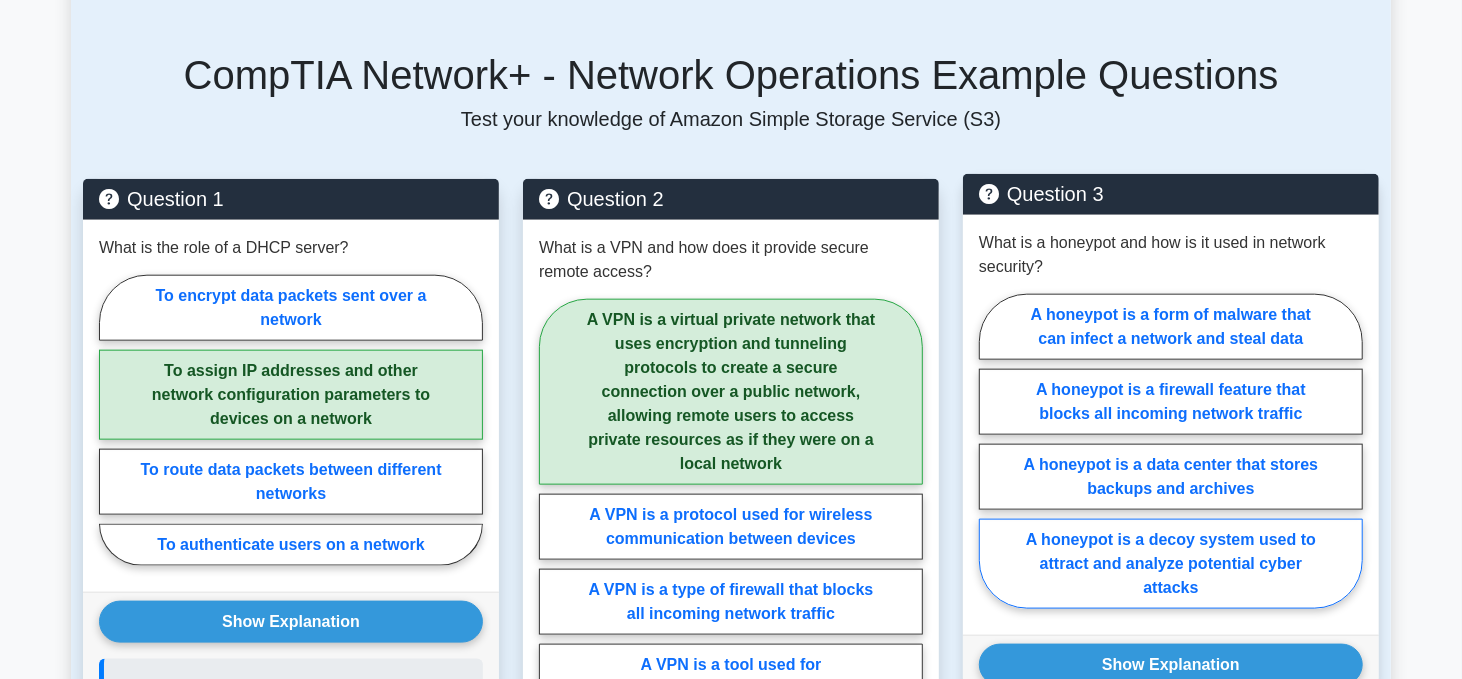 scroll, scrollTop: 1300, scrollLeft: 0, axis: vertical 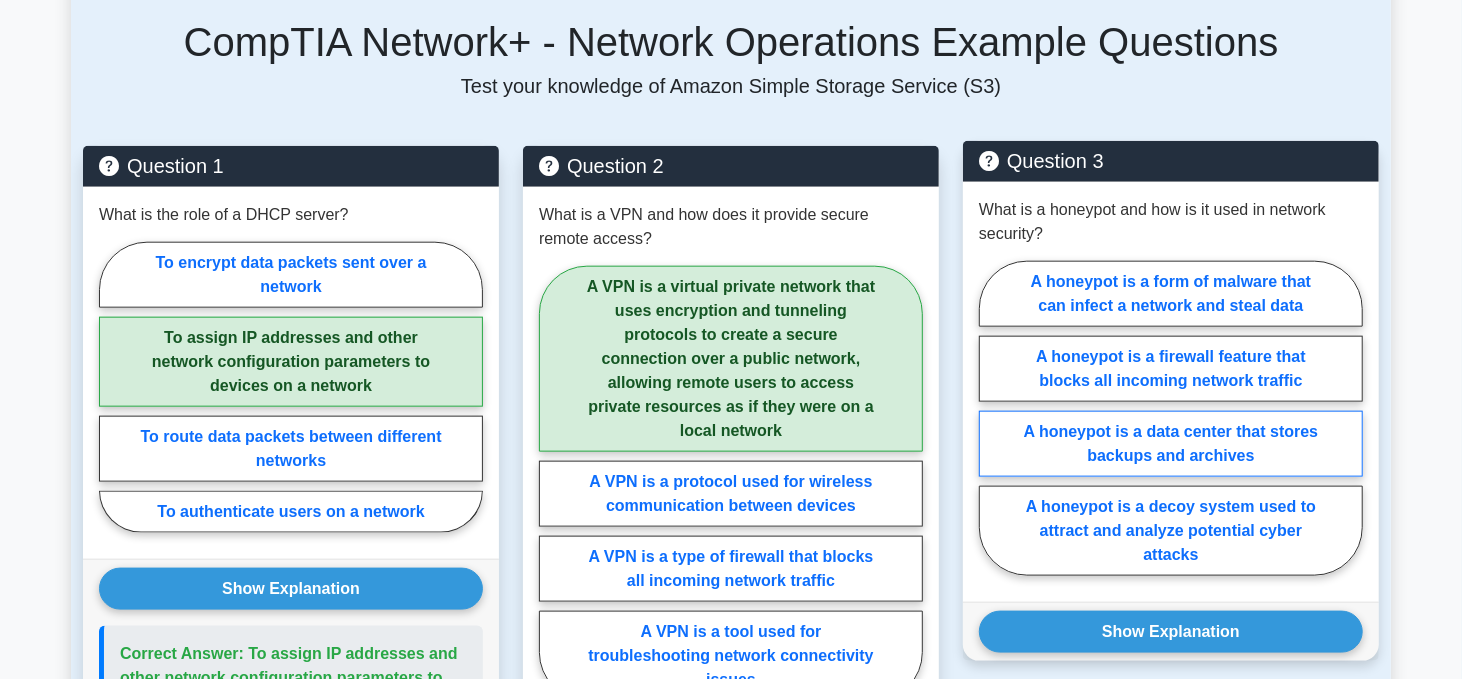click on "A honeypot is a data center that stores backups and archives" at bounding box center [1171, 444] 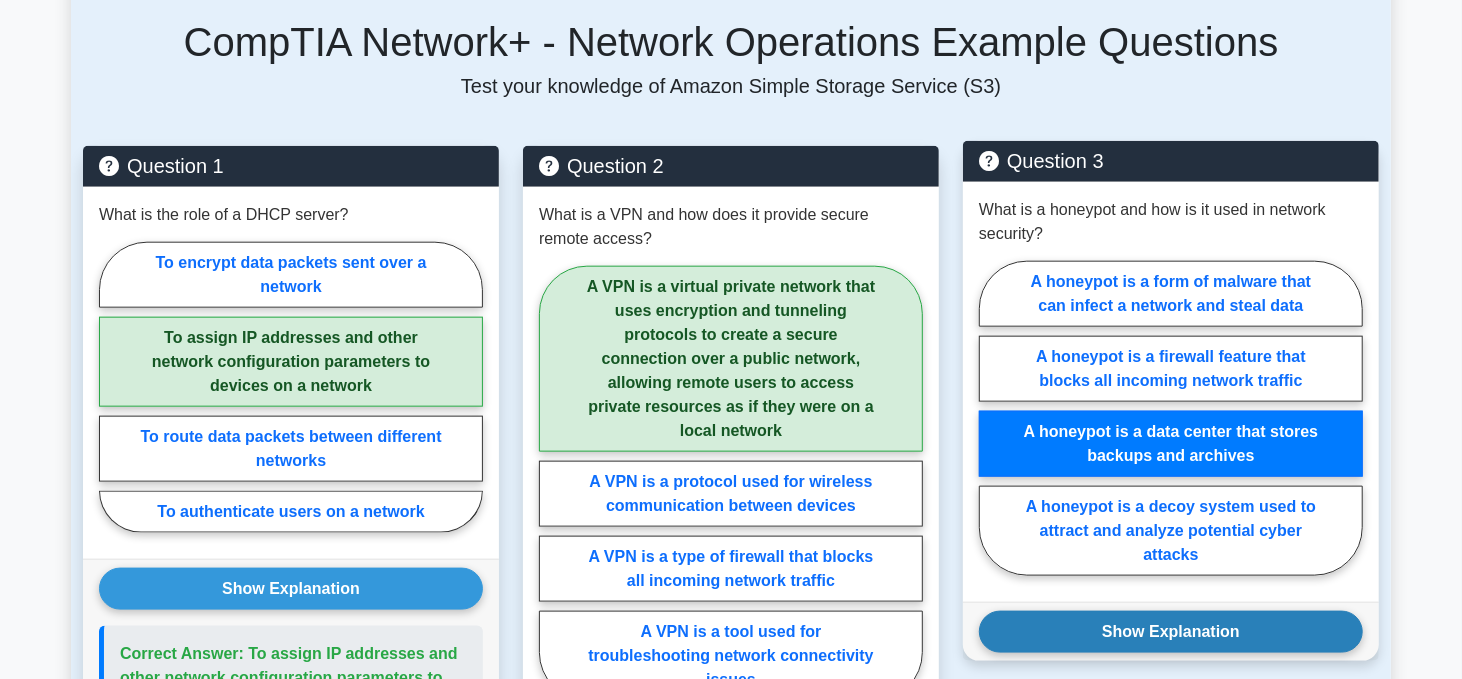 click on "Show Explanation" at bounding box center [291, 589] 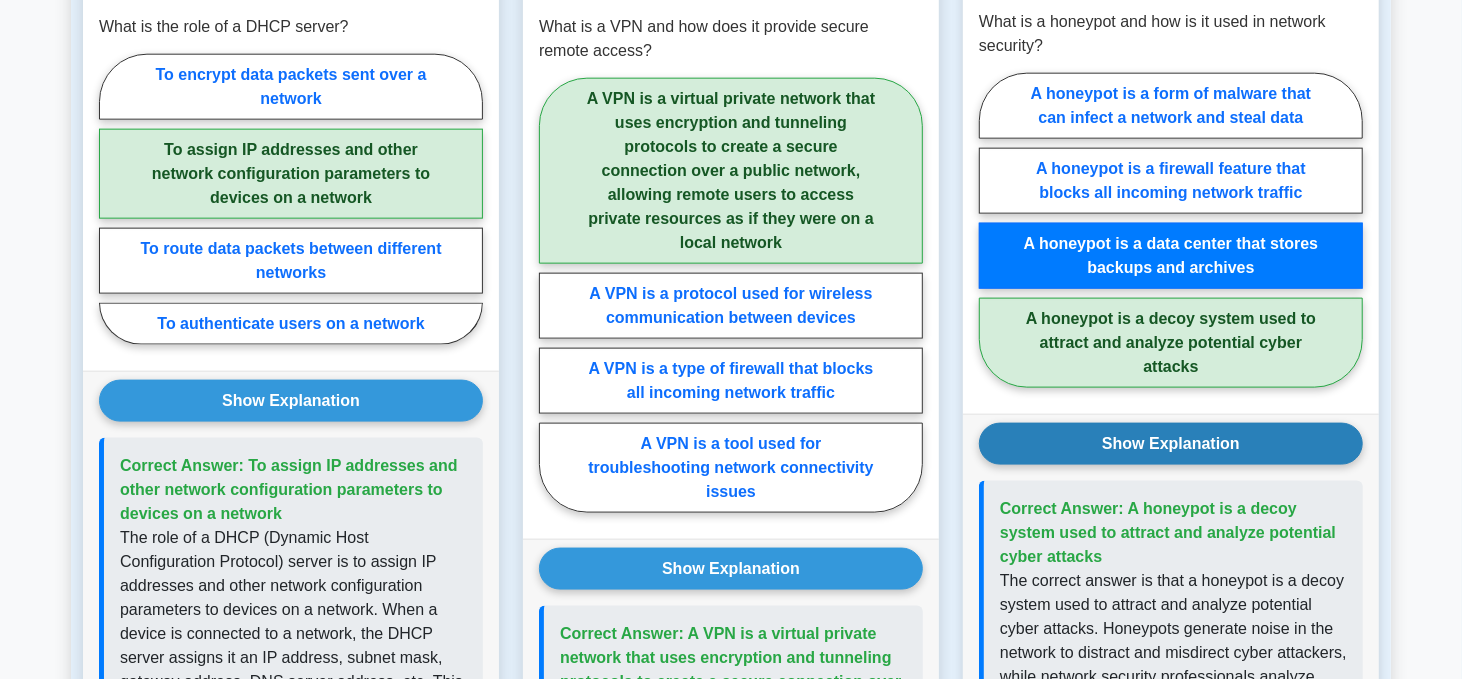 scroll, scrollTop: 1400, scrollLeft: 0, axis: vertical 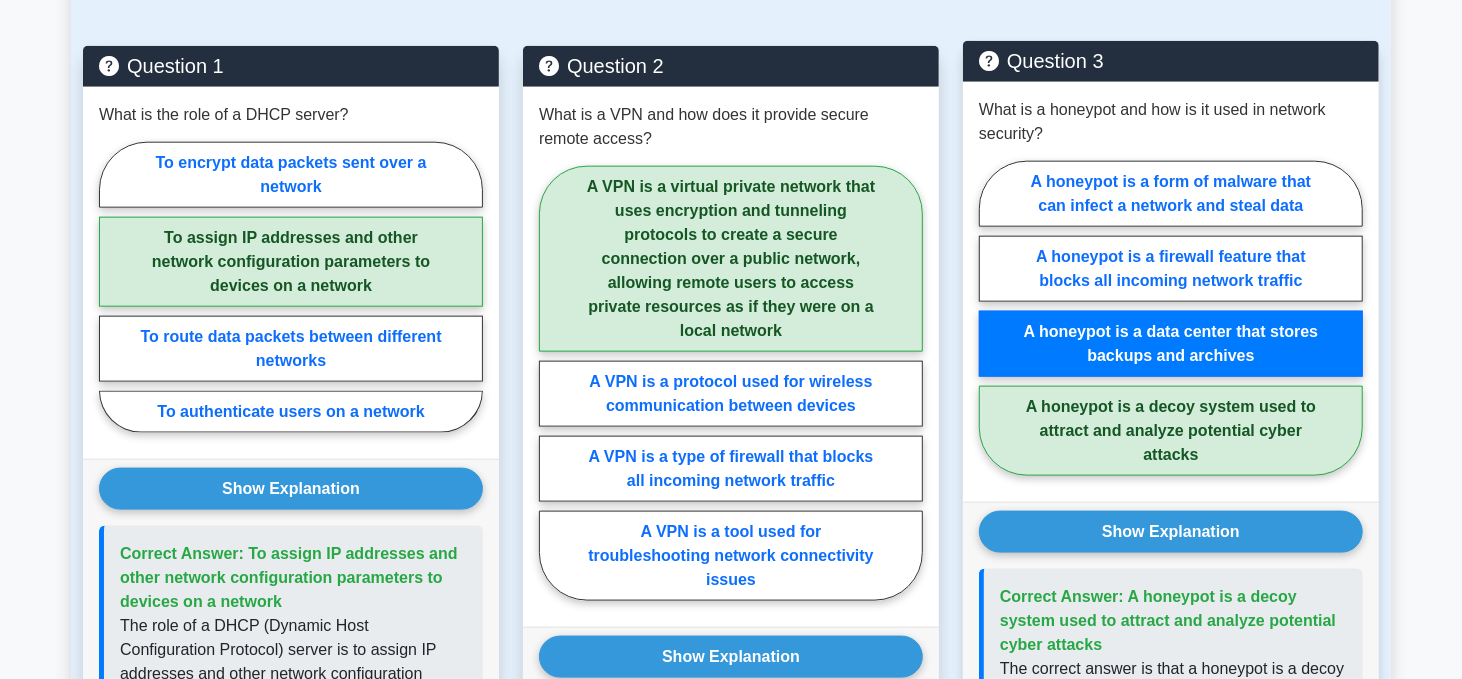 click on "A honeypot is a decoy system used to attract and analyze potential cyber attacks" at bounding box center (1171, 431) 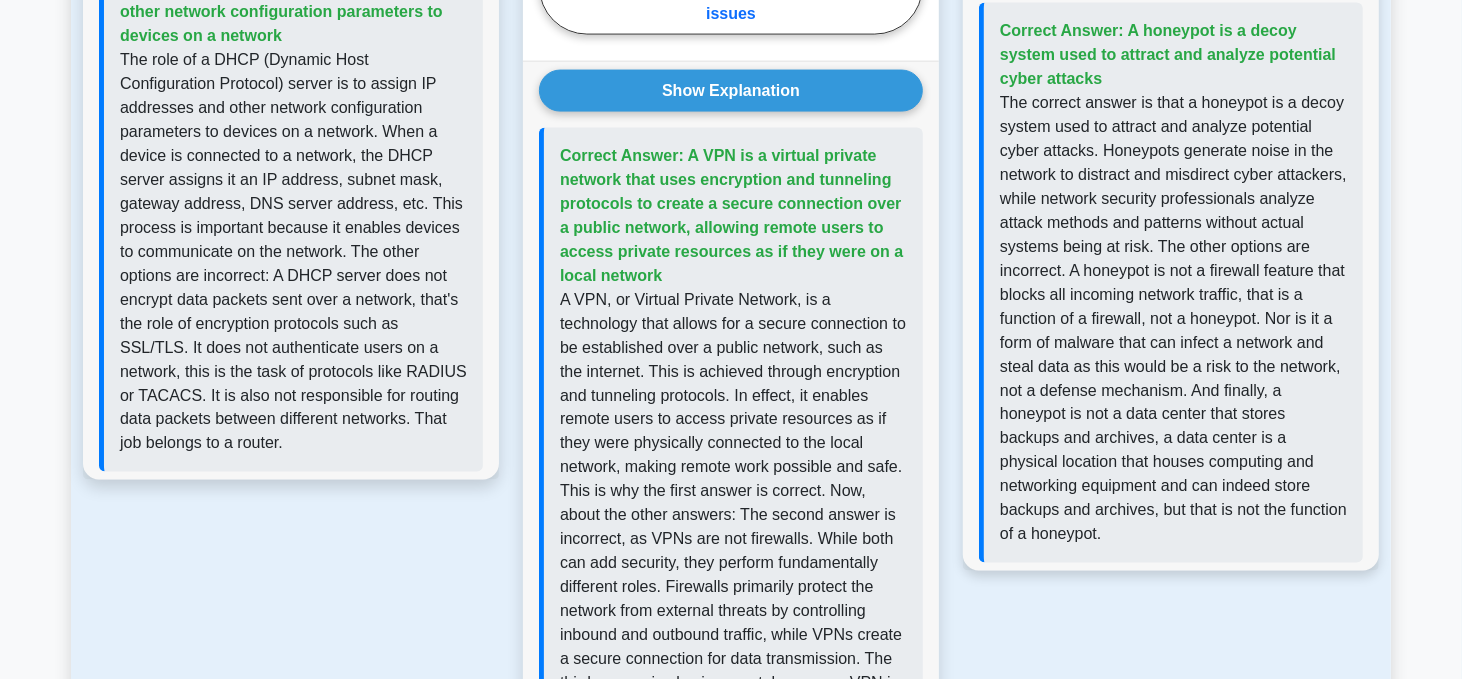 scroll, scrollTop: 2000, scrollLeft: 0, axis: vertical 